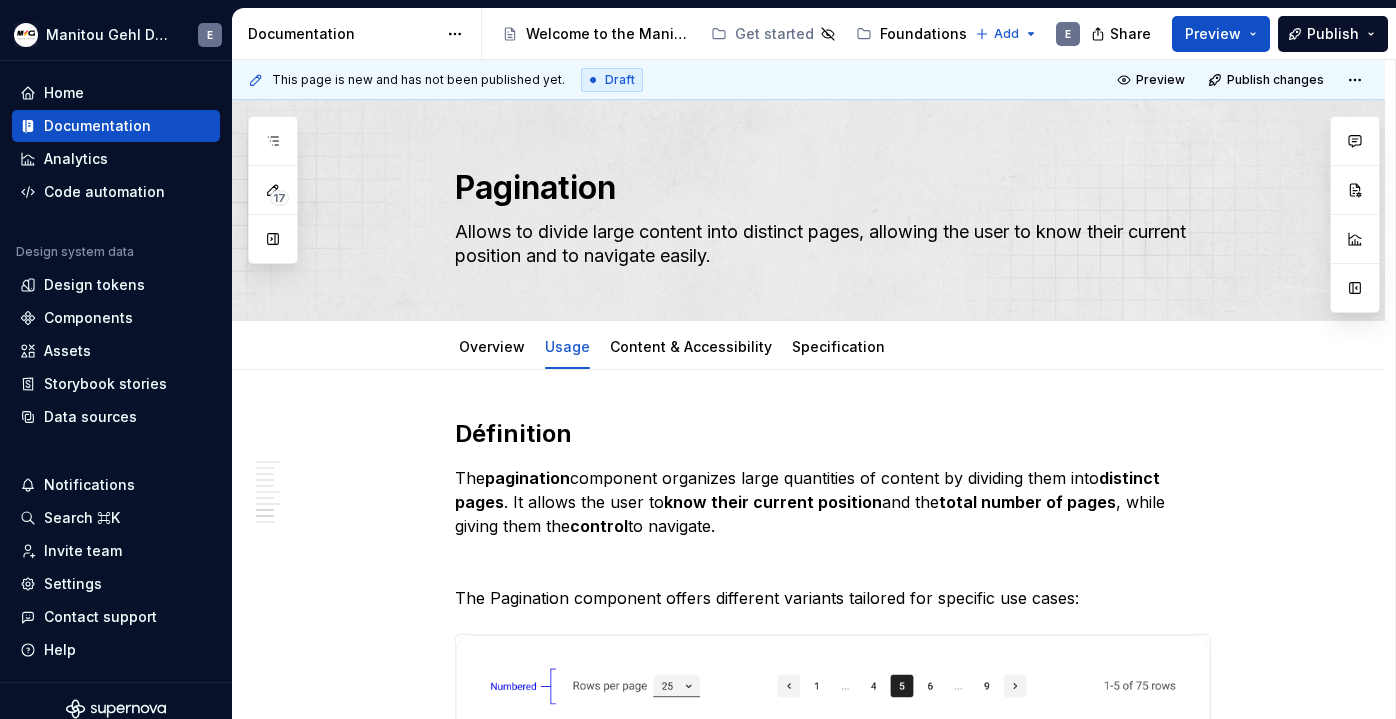 scroll, scrollTop: 0, scrollLeft: 0, axis: both 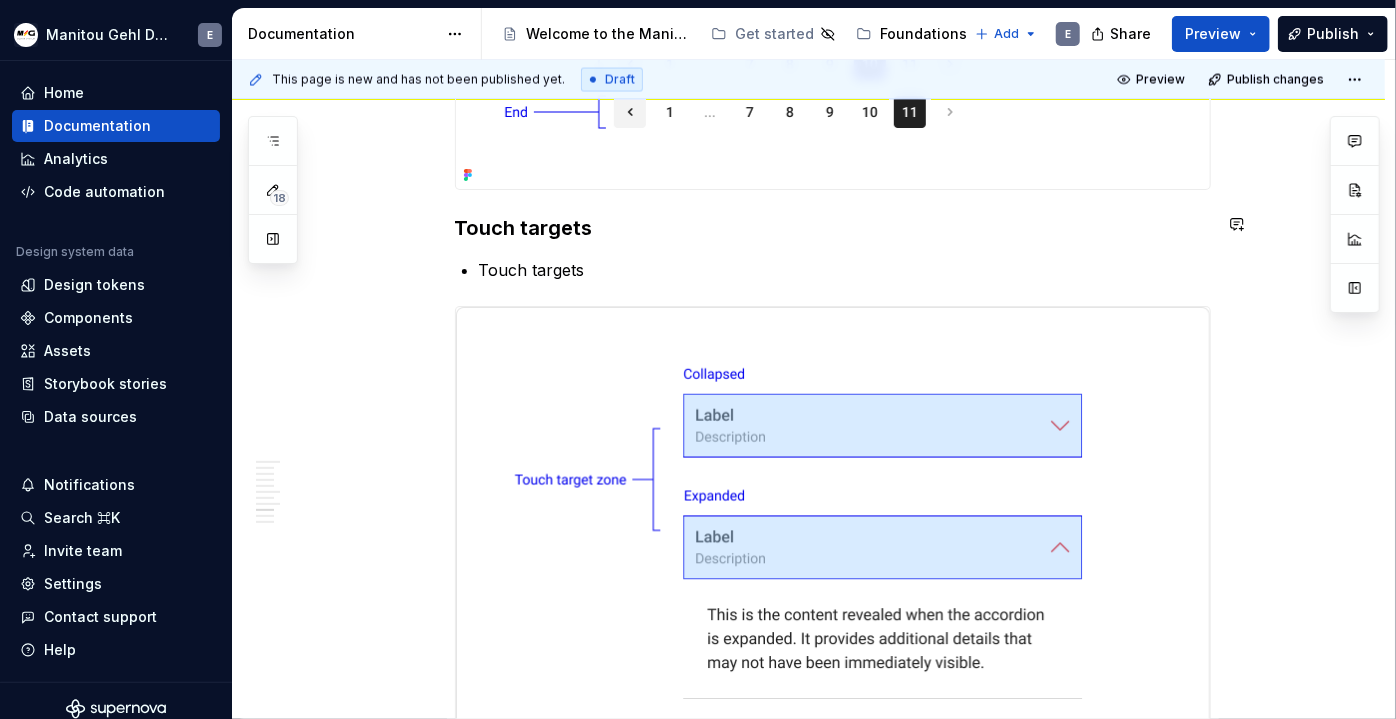 type on "*" 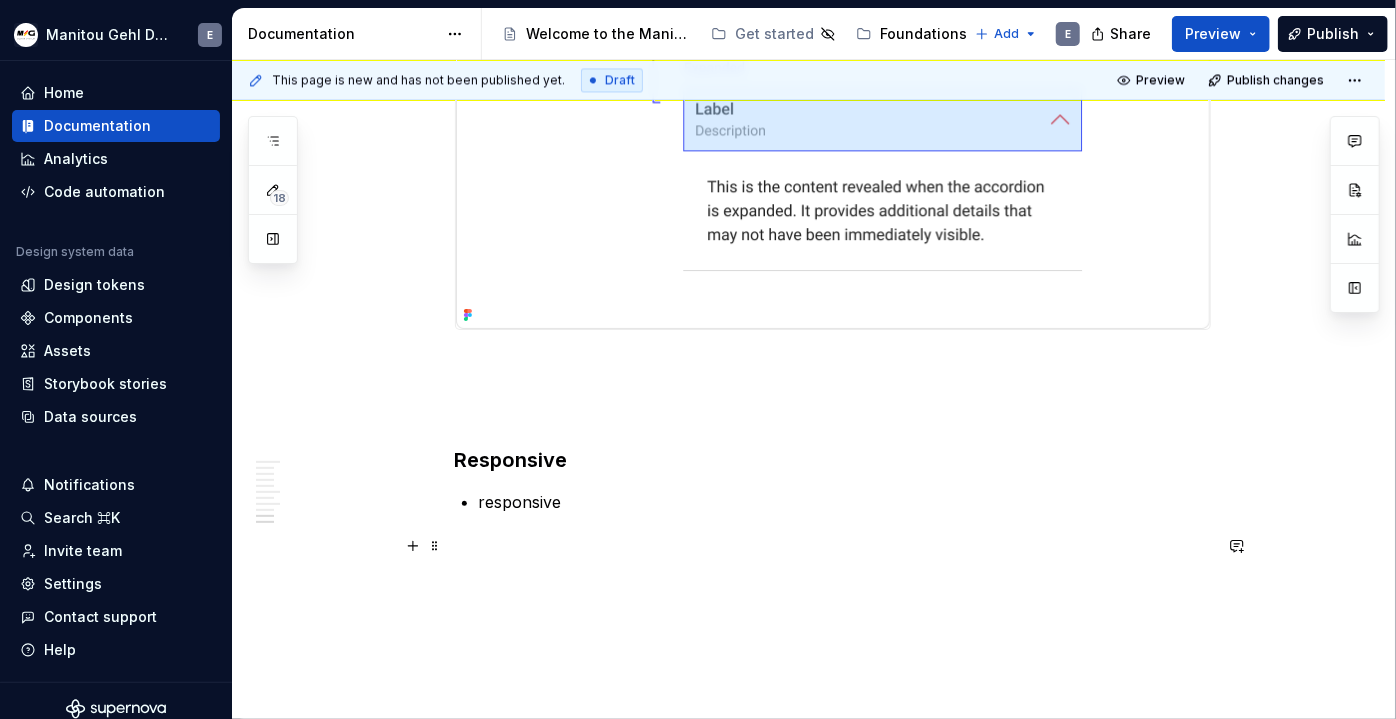scroll, scrollTop: 6184, scrollLeft: 0, axis: vertical 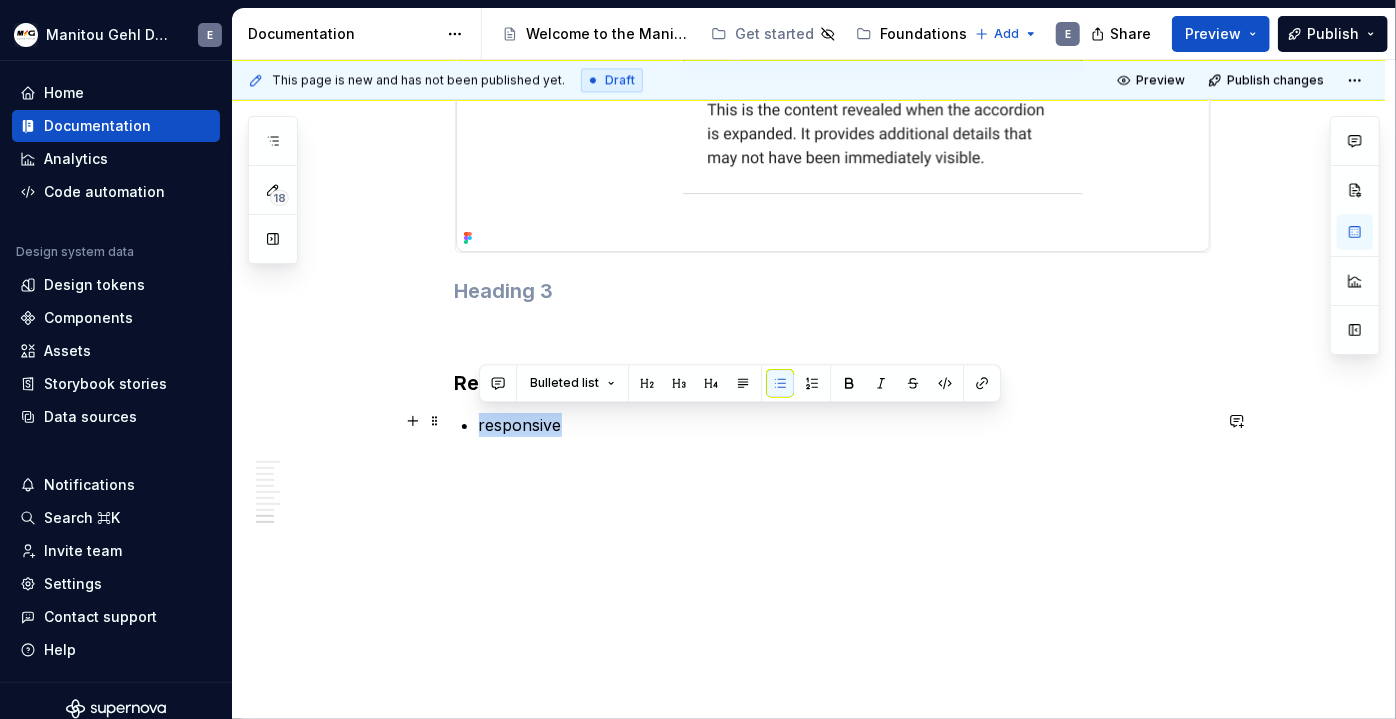 drag, startPoint x: 602, startPoint y: 425, endPoint x: 472, endPoint y: 415, distance: 130.38405 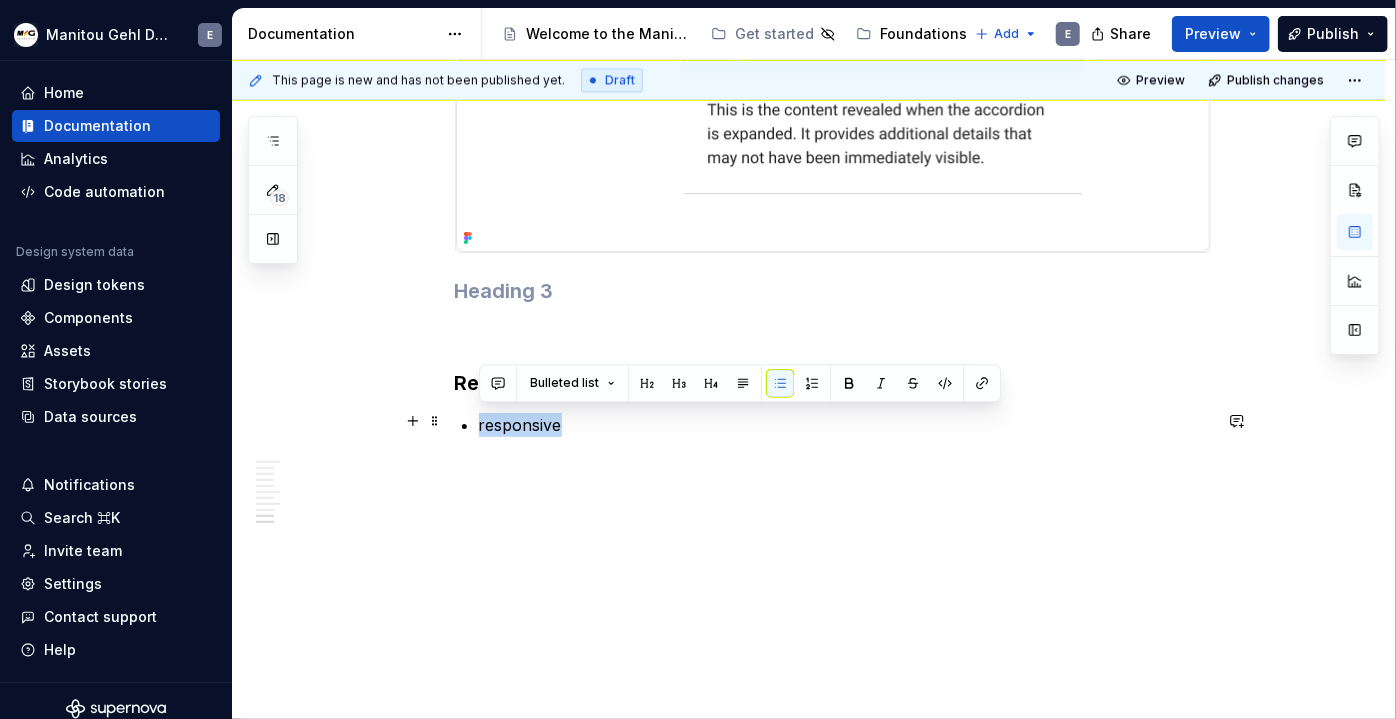 click on "Définition The  pagination  component organizes large quantities of content by dividing them into  distinct pages . It allows the user to  know their current position  and the  total number of pages , while giving them the  control  to navigate. The Pagination component offers different variants tailored for specific use cases: Numbered :  Ideal for smaller datasets, offering  direct navigation to visible pages . Overflow :  Designed for large datasets, enabling  quick jumps to any page via selection . Keyset :  For sequential content, providing  linear "next/previous" progression . For table built using the Kendo UI framework, please use the dedicated  Kendo UI Pagination  component. This component is specifically designed to integrate seamlessly with Kendo UI table functionalities. Its behavior and appearance are very similar to our  Overflow Pagination  variant Numbered Pagination Rows per page:  A control (e.g., dropdown) allowing users to select the number of items displayed per page. Pager: Pager Info:" at bounding box center [833, -2641] 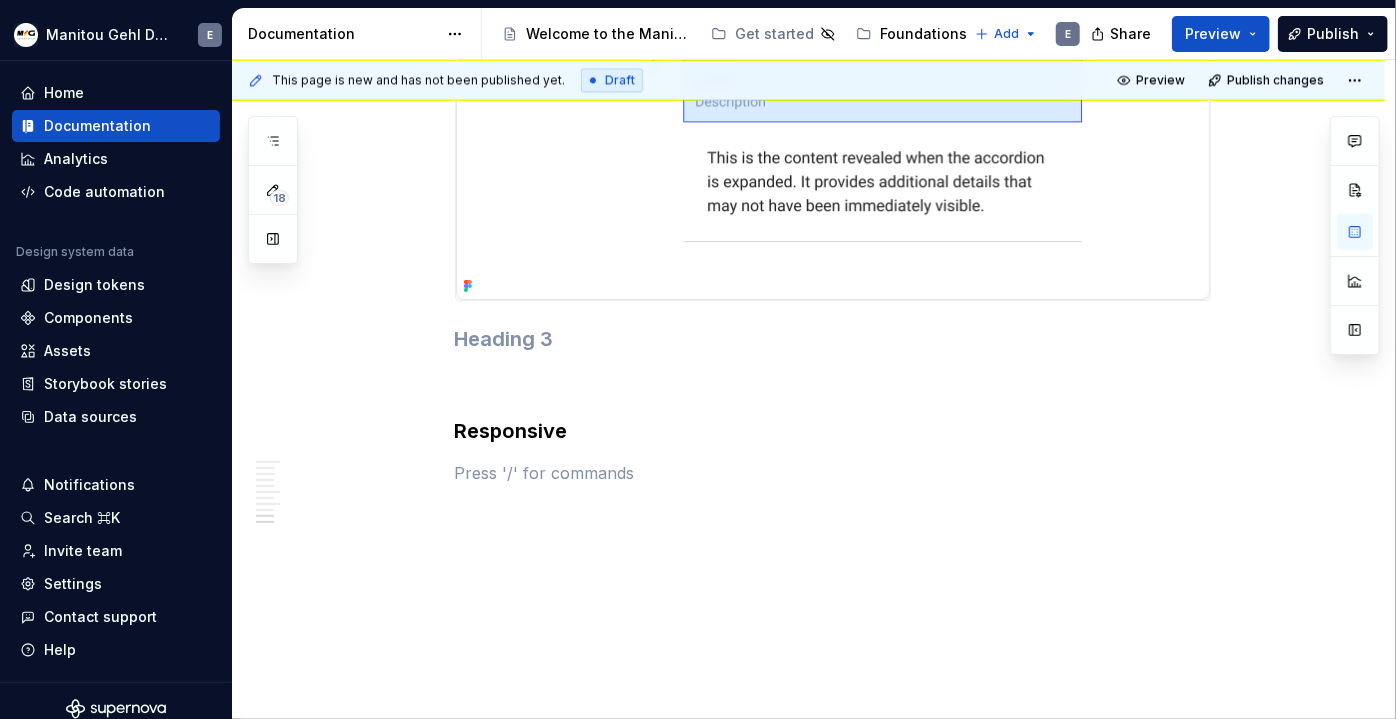 scroll, scrollTop: 6172, scrollLeft: 0, axis: vertical 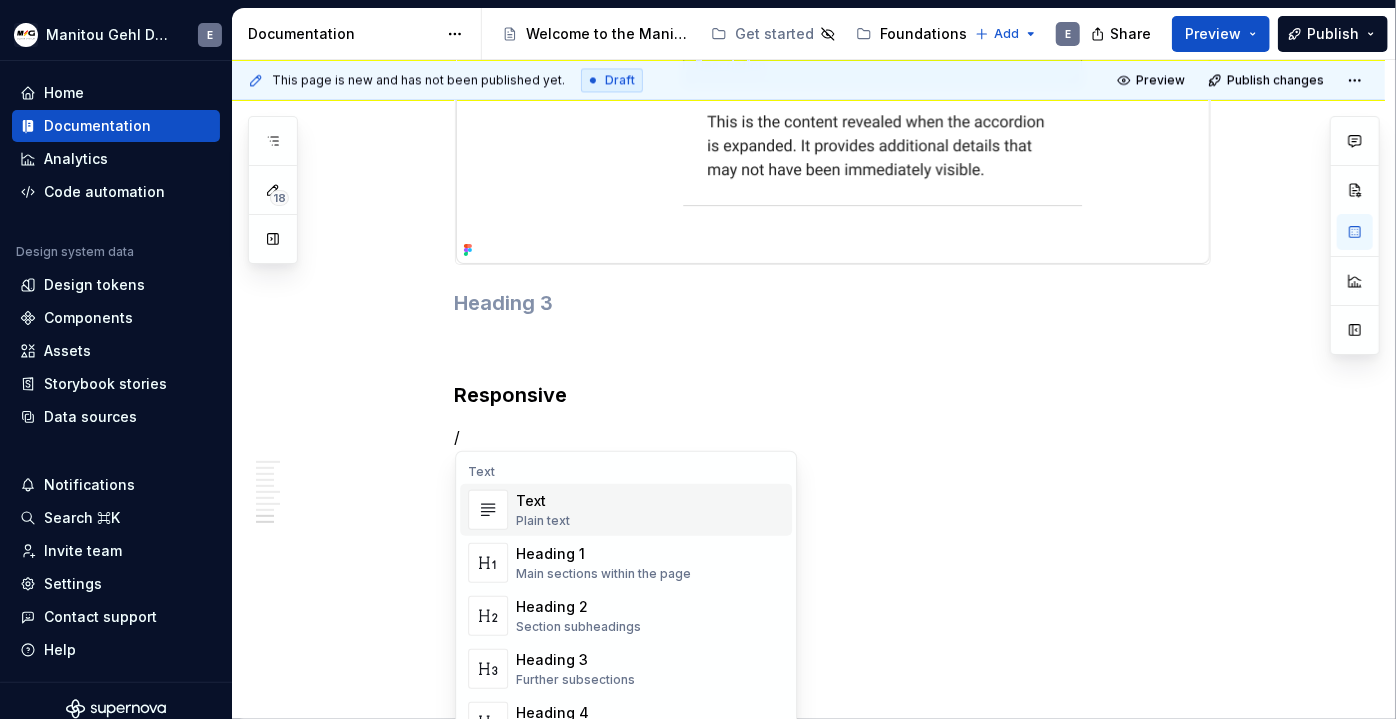type 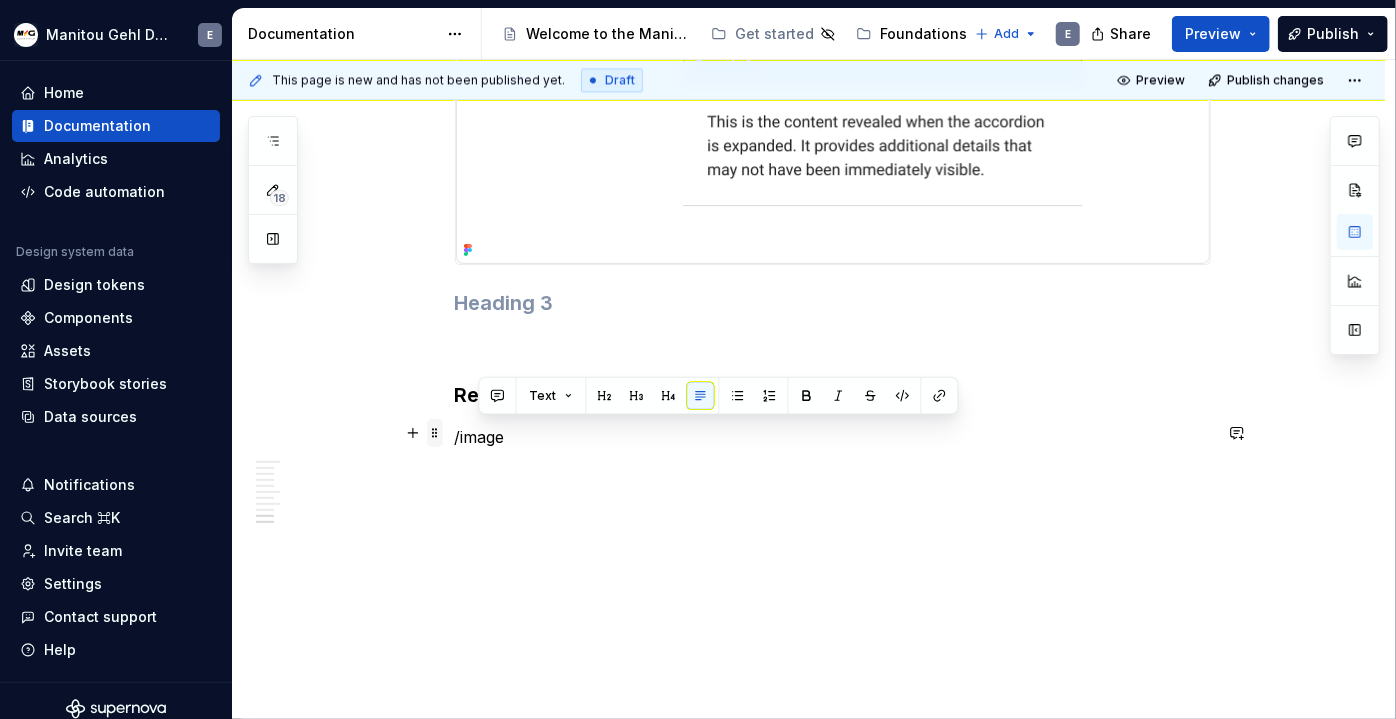 drag, startPoint x: 535, startPoint y: 432, endPoint x: 431, endPoint y: 438, distance: 104.172935 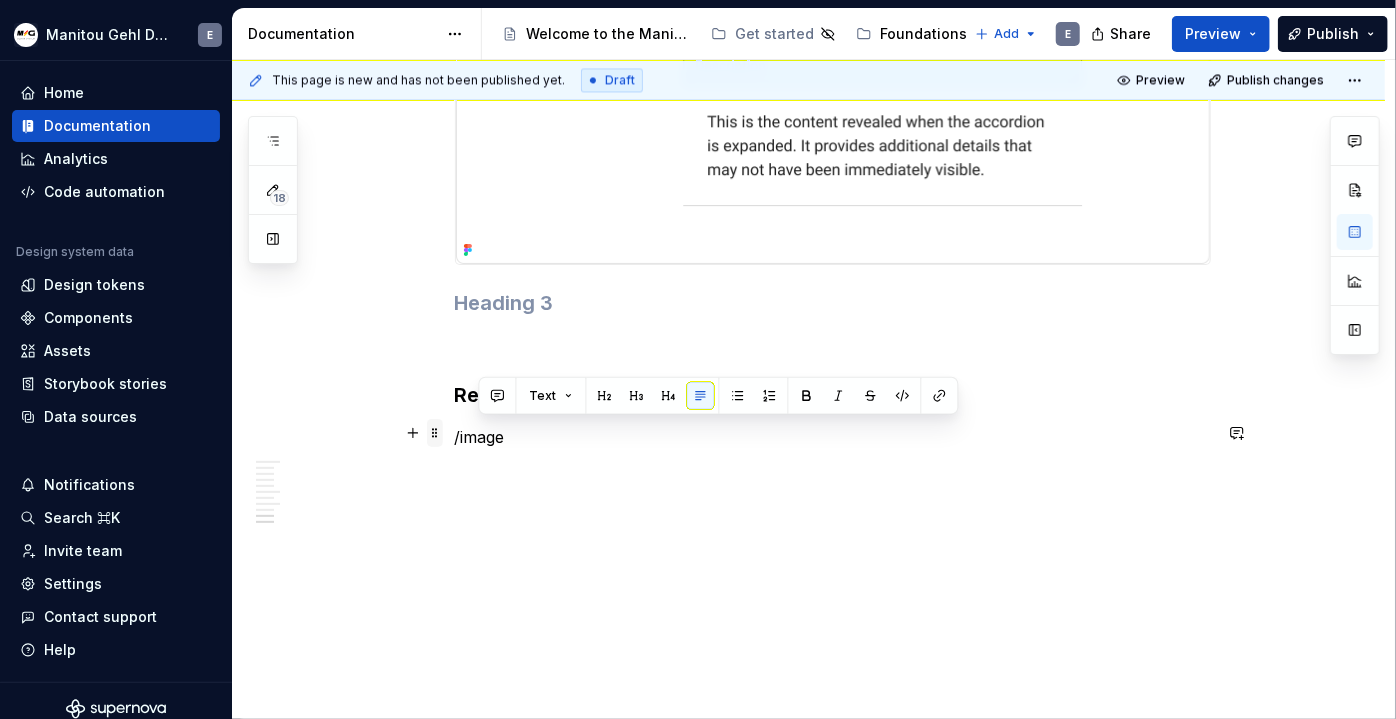 click on "Définition The  pagination  component organizes large quantities of content by dividing them into  distinct pages . It allows the user to  know their current position  and the  total number of pages , while giving them the  control  to navigate. The Pagination component offers different variants tailored for specific use cases: Numbered :  Ideal for smaller datasets, offering  direct navigation to visible pages . Overflow :  Designed for large datasets, enabling  quick jumps to any page via selection . Keyset :  For sequential content, providing  linear "next/previous" progression . For table built using the Kendo UI framework, please use the dedicated  Kendo UI Pagination  component. This component is specifically designed to integrate seamlessly with Kendo UI table functionalities. Its behavior and appearance are very similar to our  Overflow Pagination  variant Numbered Pagination Rows per page:  A control (e.g., dropdown) allowing users to select the number of items displayed per page. Pager: Pager Info:" at bounding box center [833, -2623] 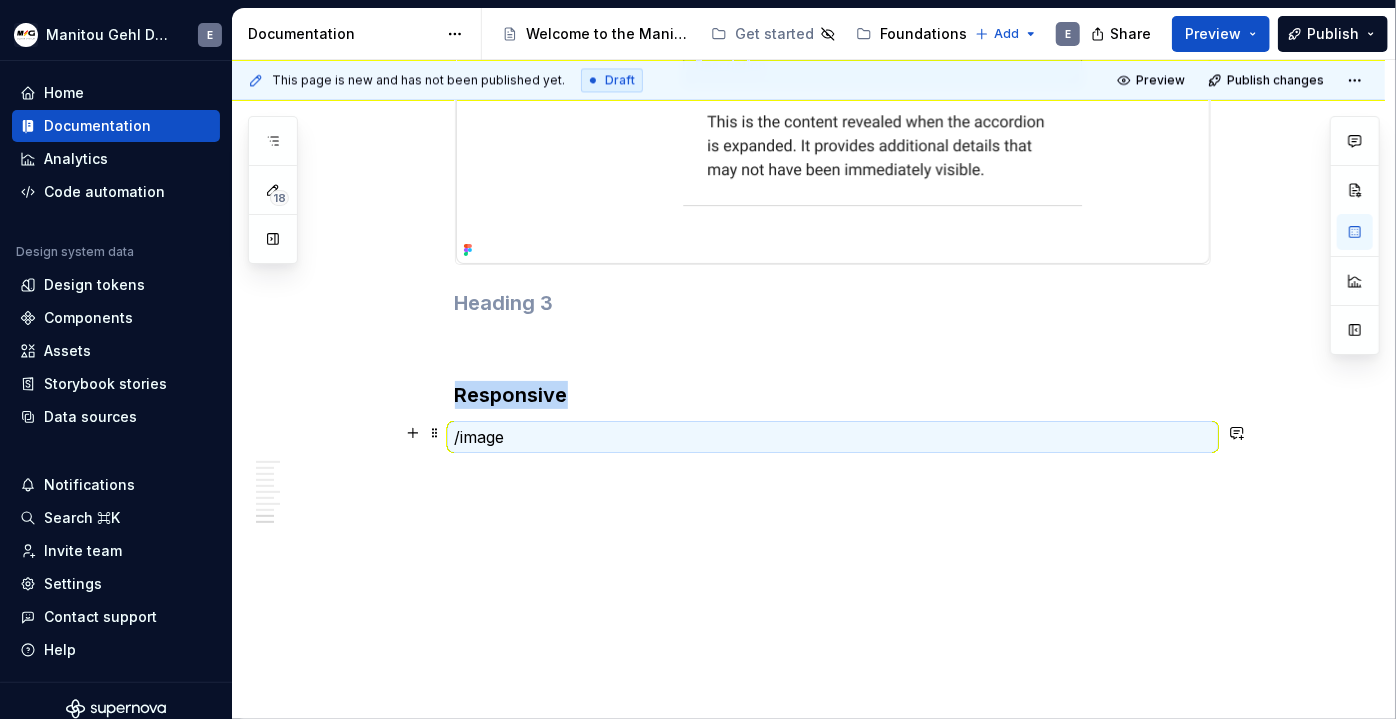 click on "/image" at bounding box center (833, 437) 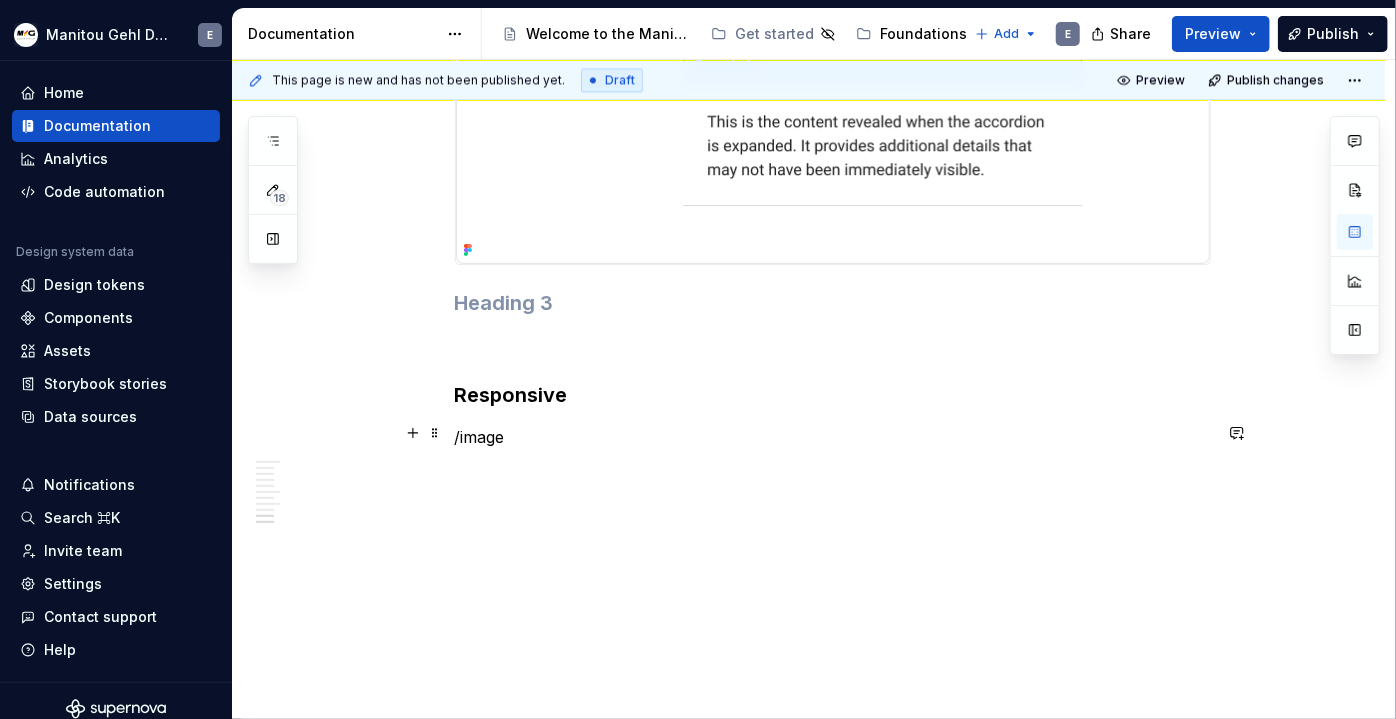 click on "/image" at bounding box center (833, 437) 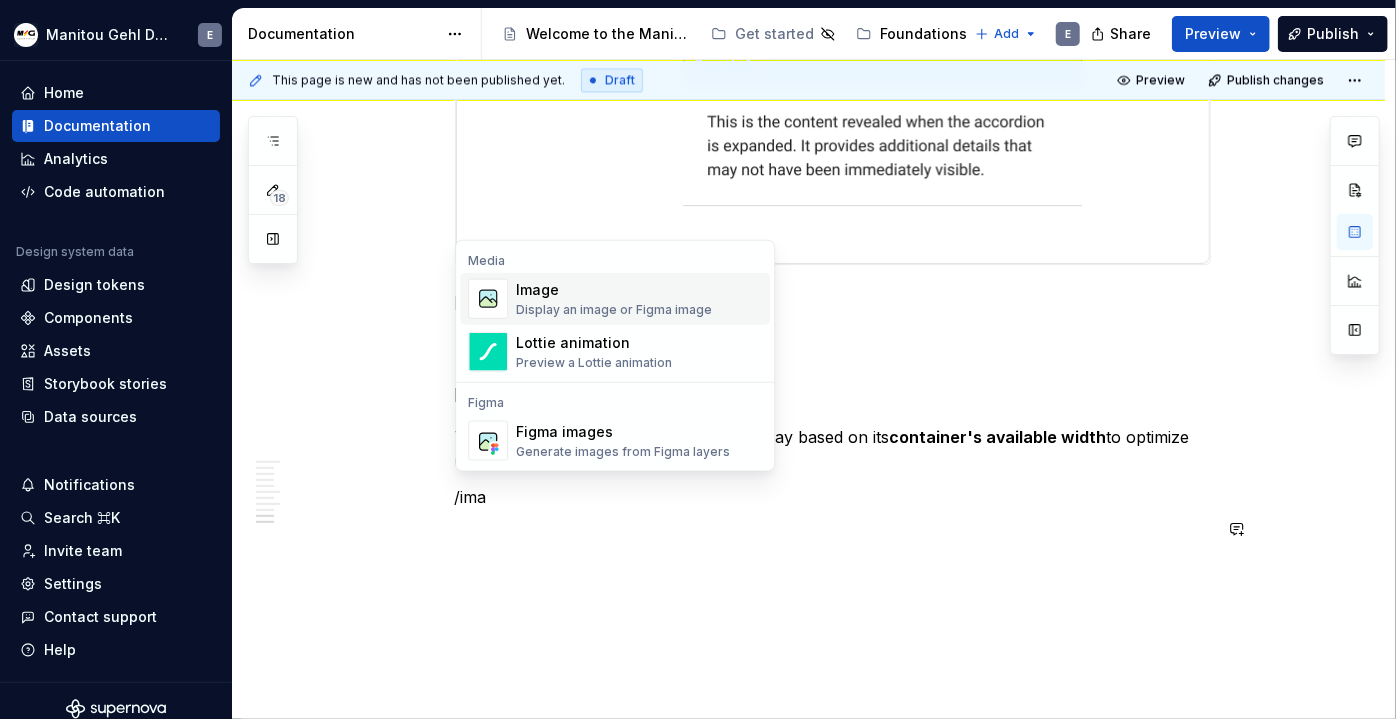 click on "Image" at bounding box center (614, 290) 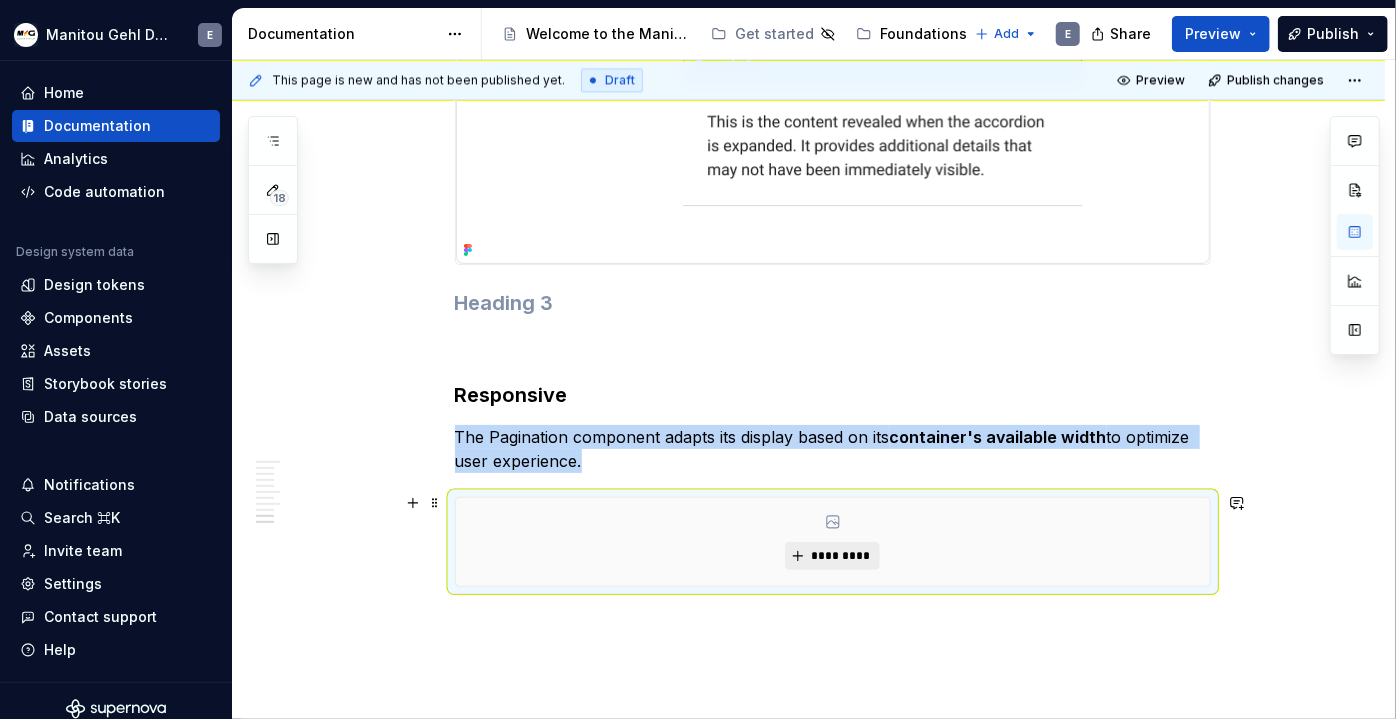 click on "*********" at bounding box center (840, 556) 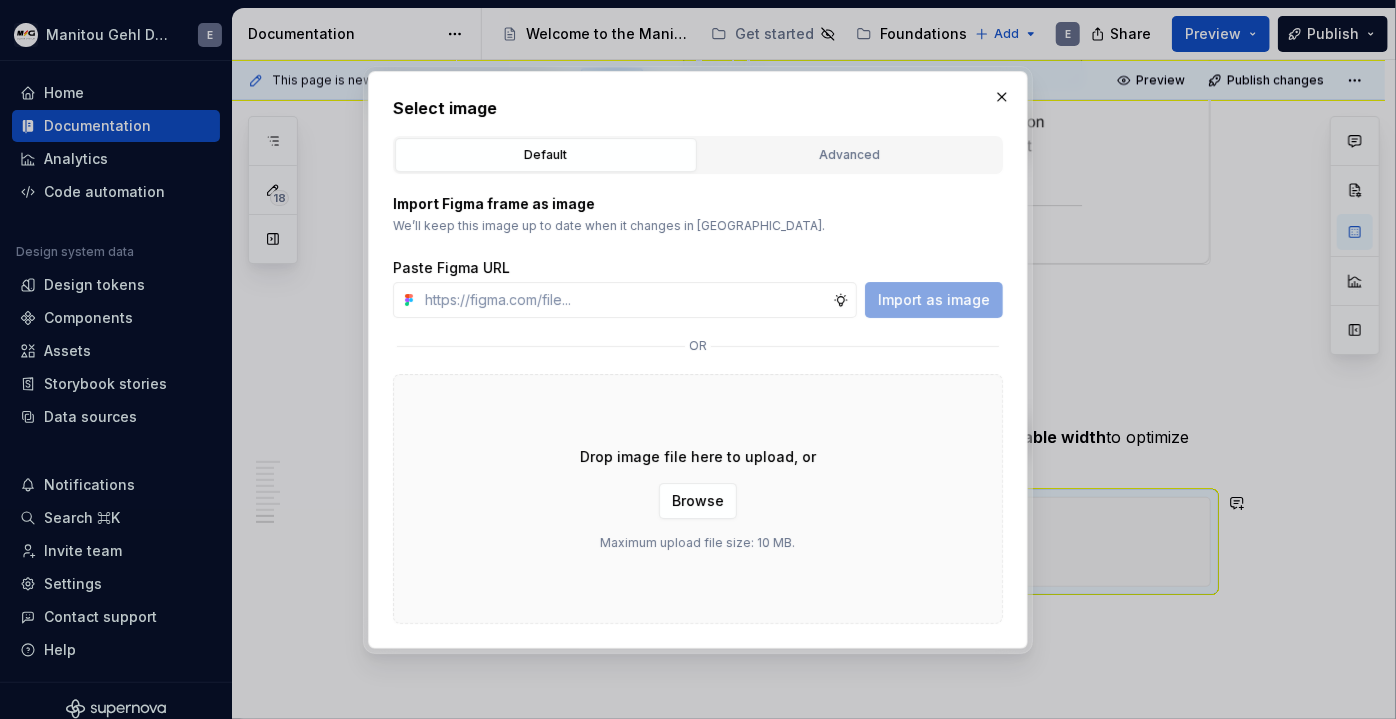 click on "Select image Default Advanced Import Figma frame as image We’ll keep this image up to date when it changes in Figma. Paste Figma URL Import as image or Drop image file here to upload, or Browse Maximum upload file size: 10 MB. Figma file 📚 MGDS_documentation Save selection" at bounding box center (698, 360) 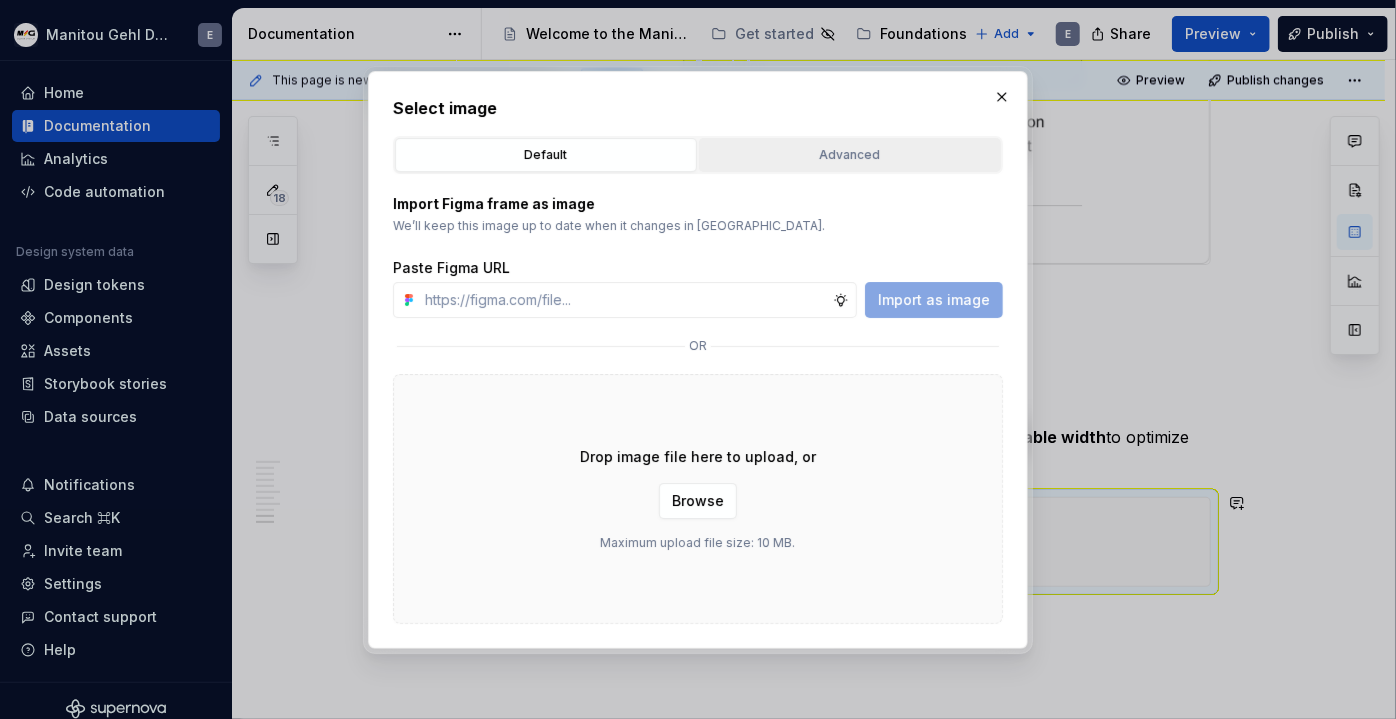 click on "Advanced" at bounding box center (850, 155) 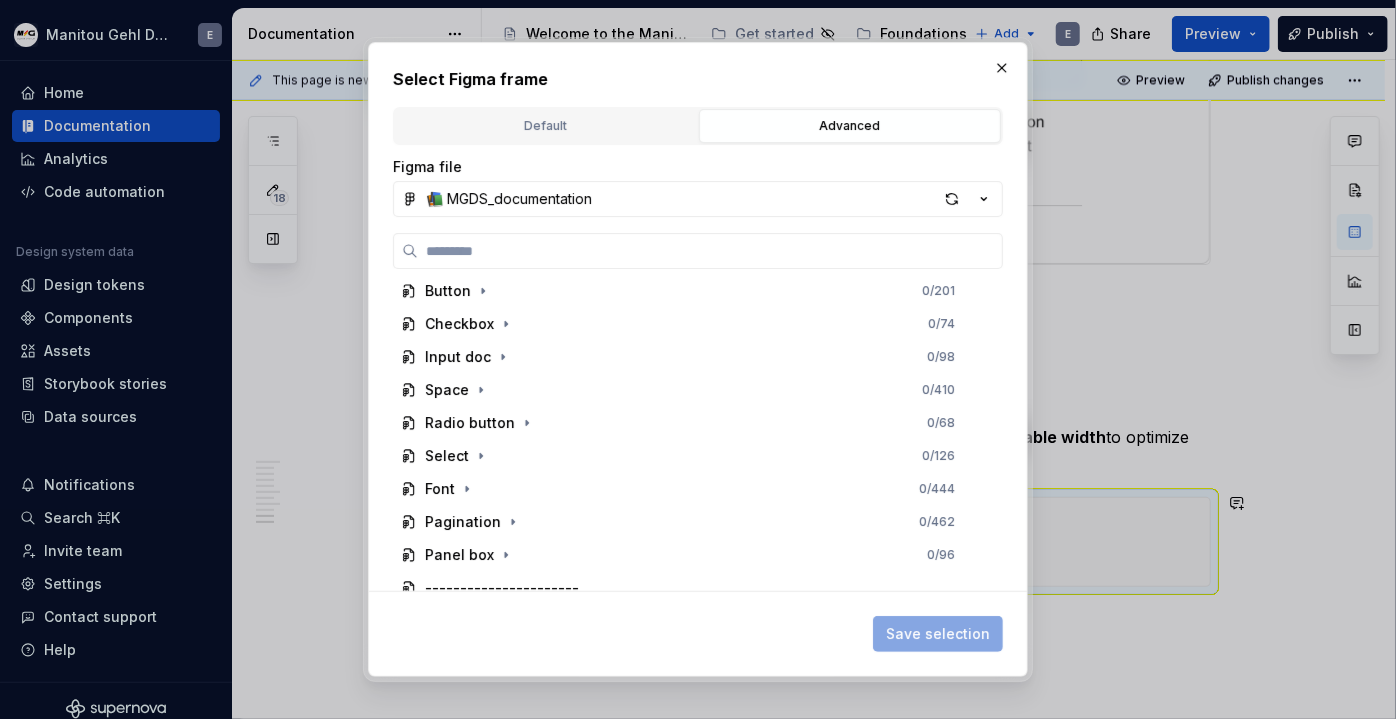 scroll, scrollTop: 284, scrollLeft: 0, axis: vertical 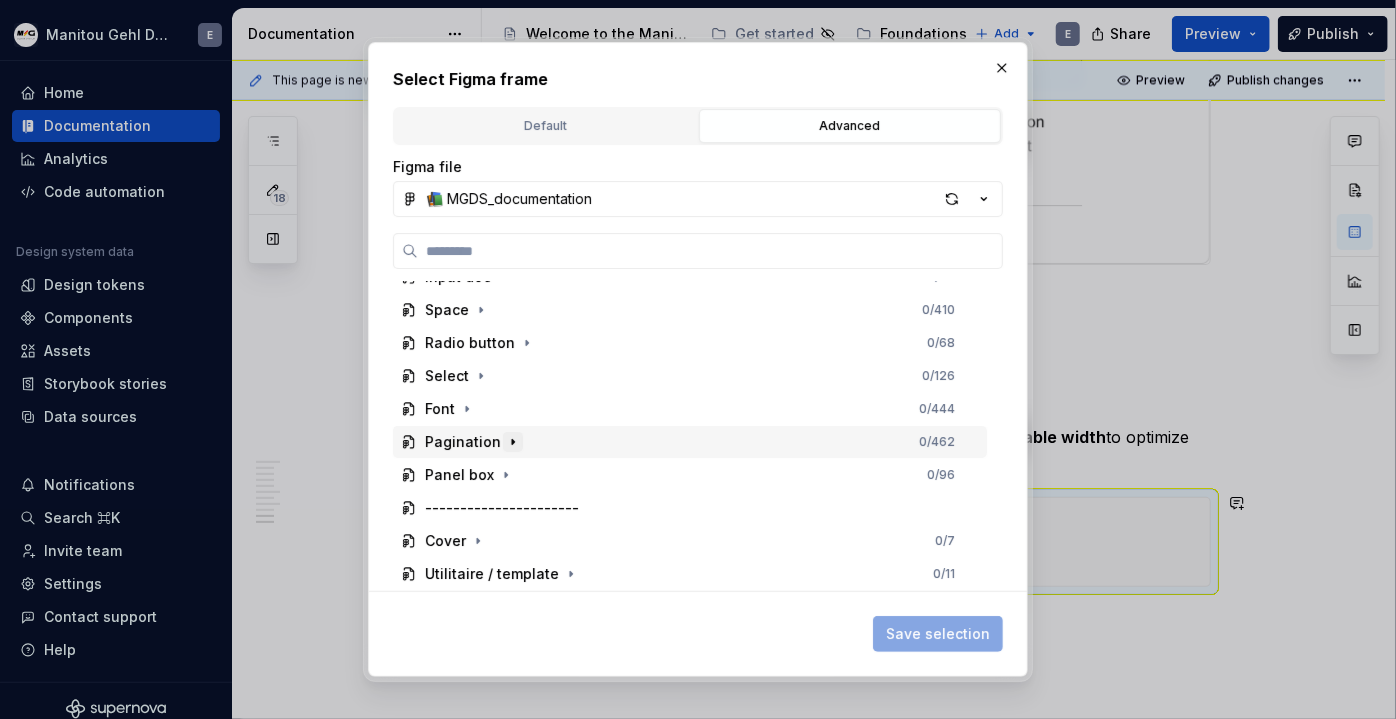 click 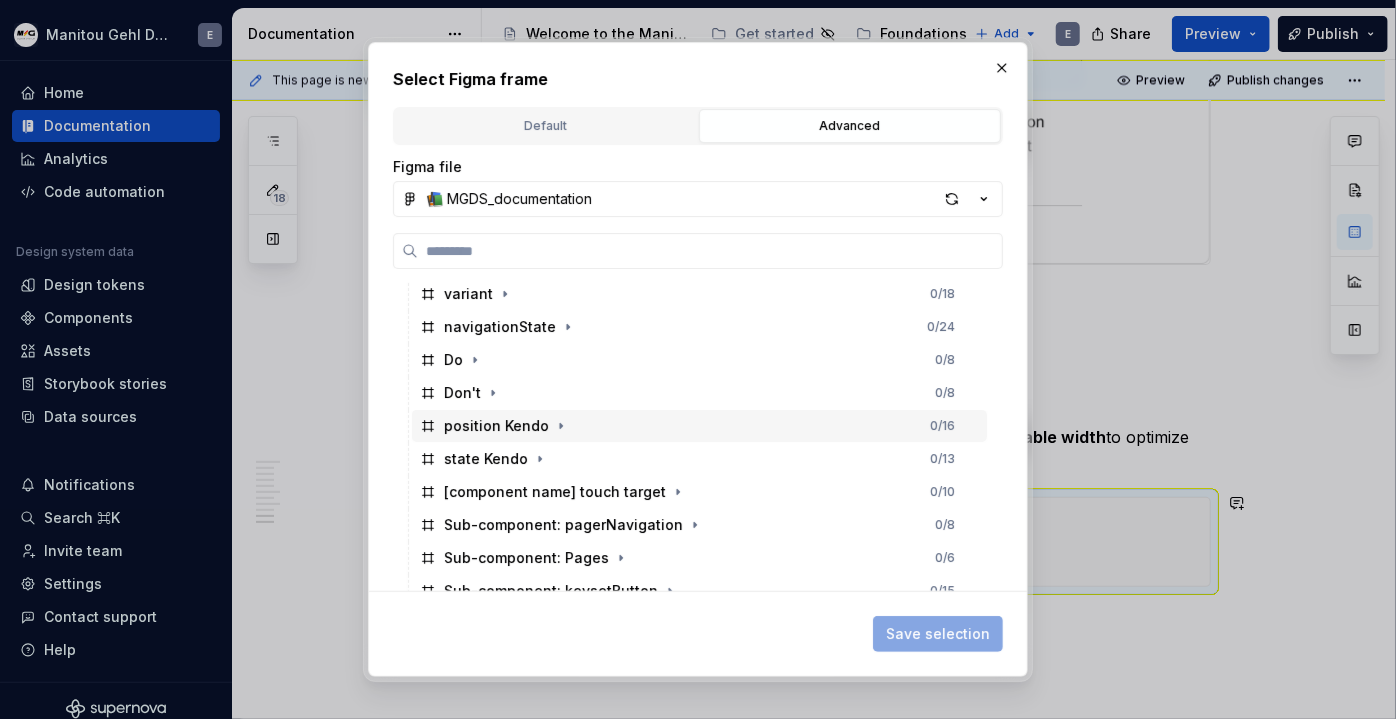 scroll, scrollTop: 686, scrollLeft: 0, axis: vertical 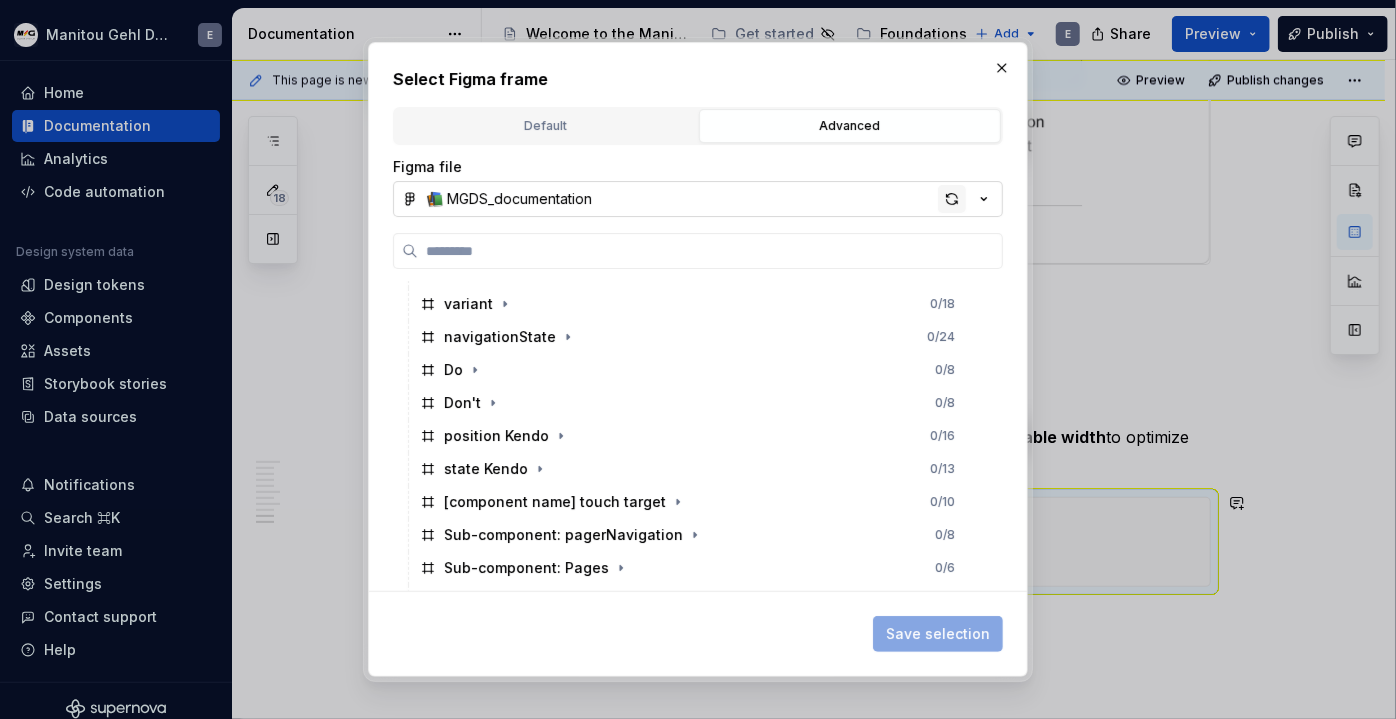 click at bounding box center [952, 199] 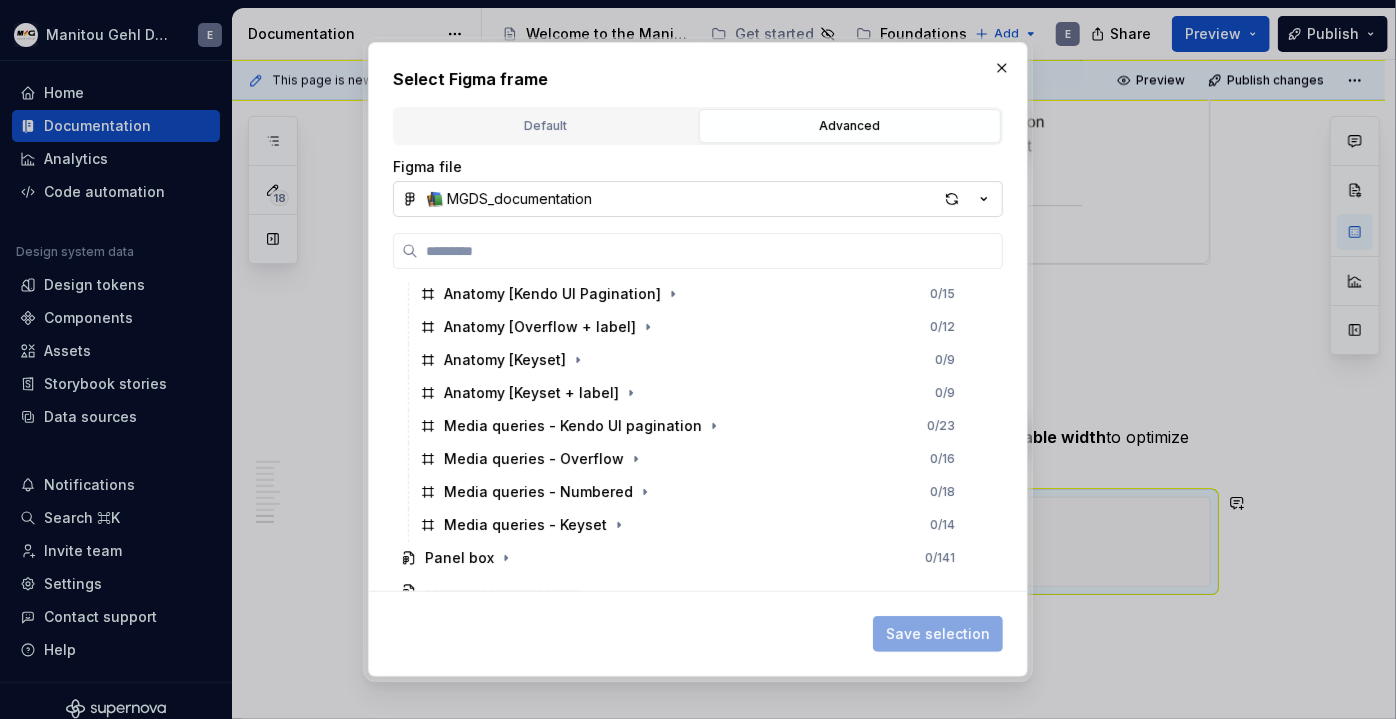 scroll, scrollTop: 853, scrollLeft: 0, axis: vertical 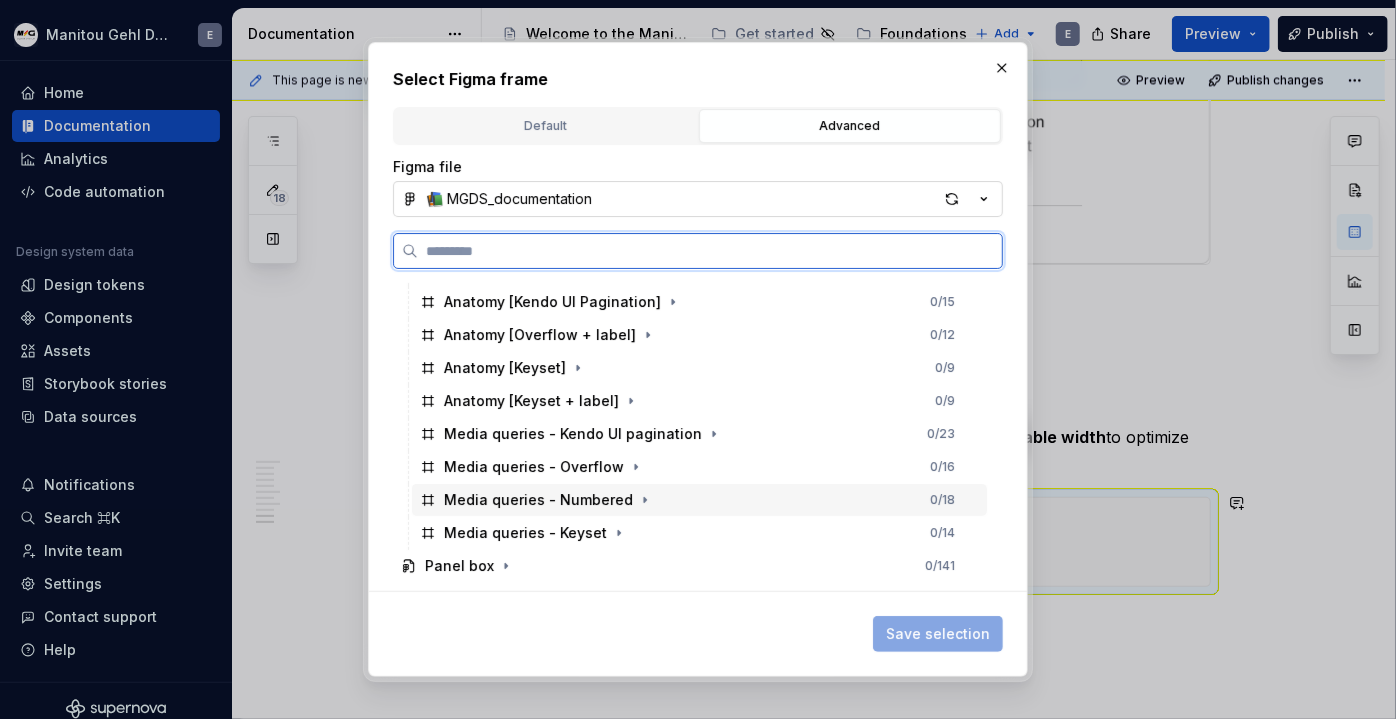 click on "Media queries - Numbered 0 / 18" at bounding box center (699, 500) 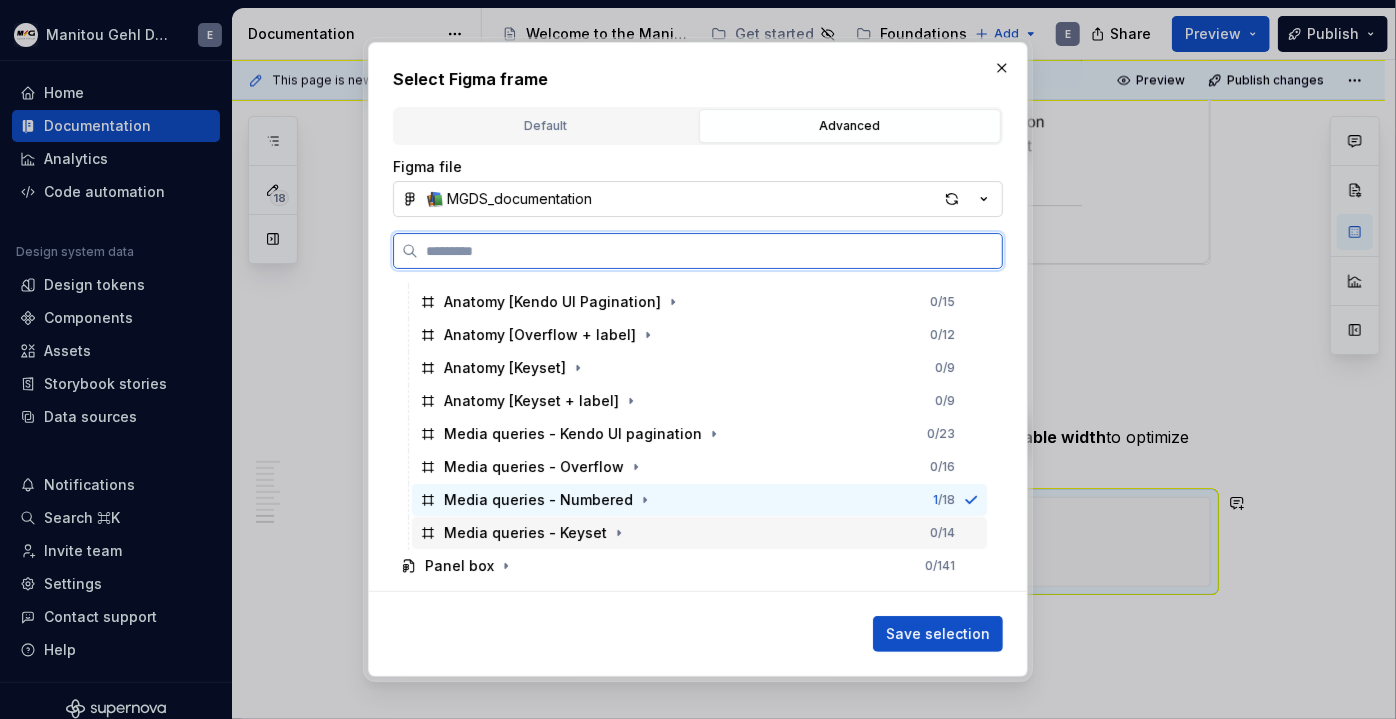 click on "Media queries - Keyset 0 / 14" at bounding box center [699, 533] 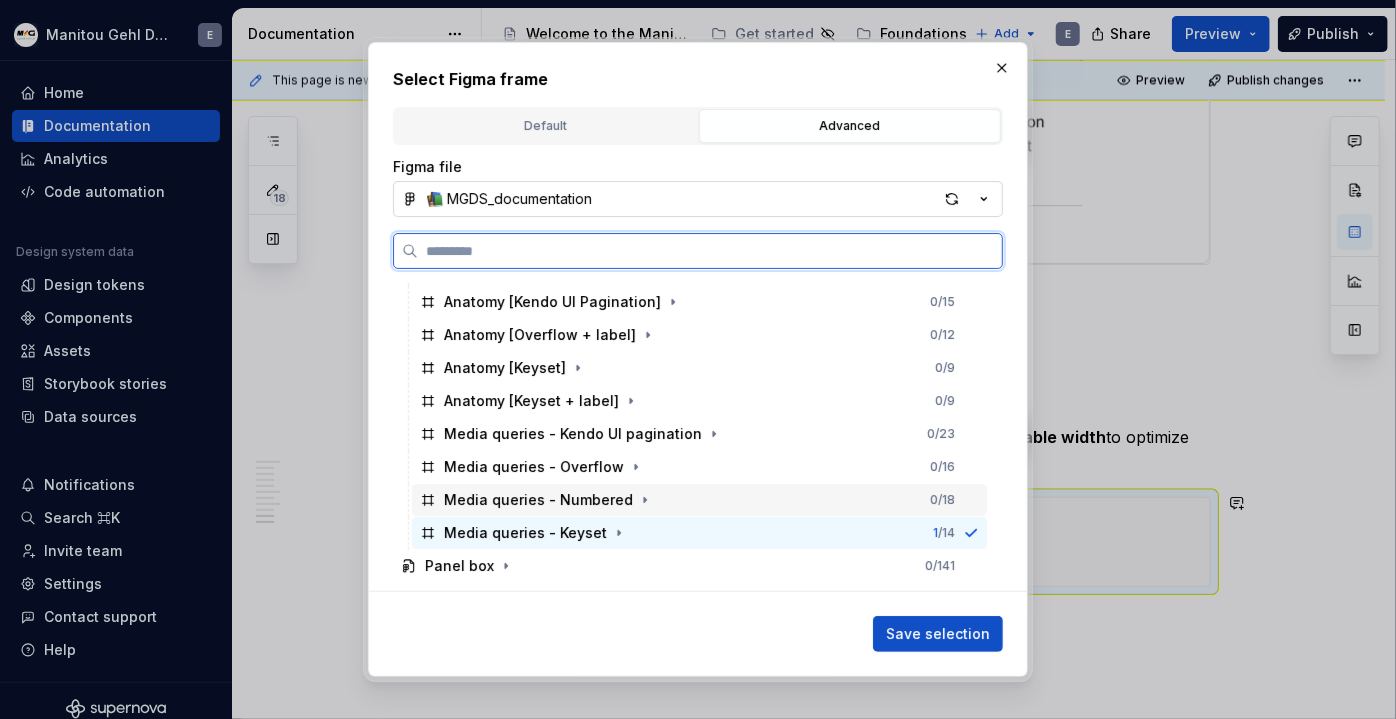 click on "Media queries - Numbered 0 / 18" at bounding box center (699, 500) 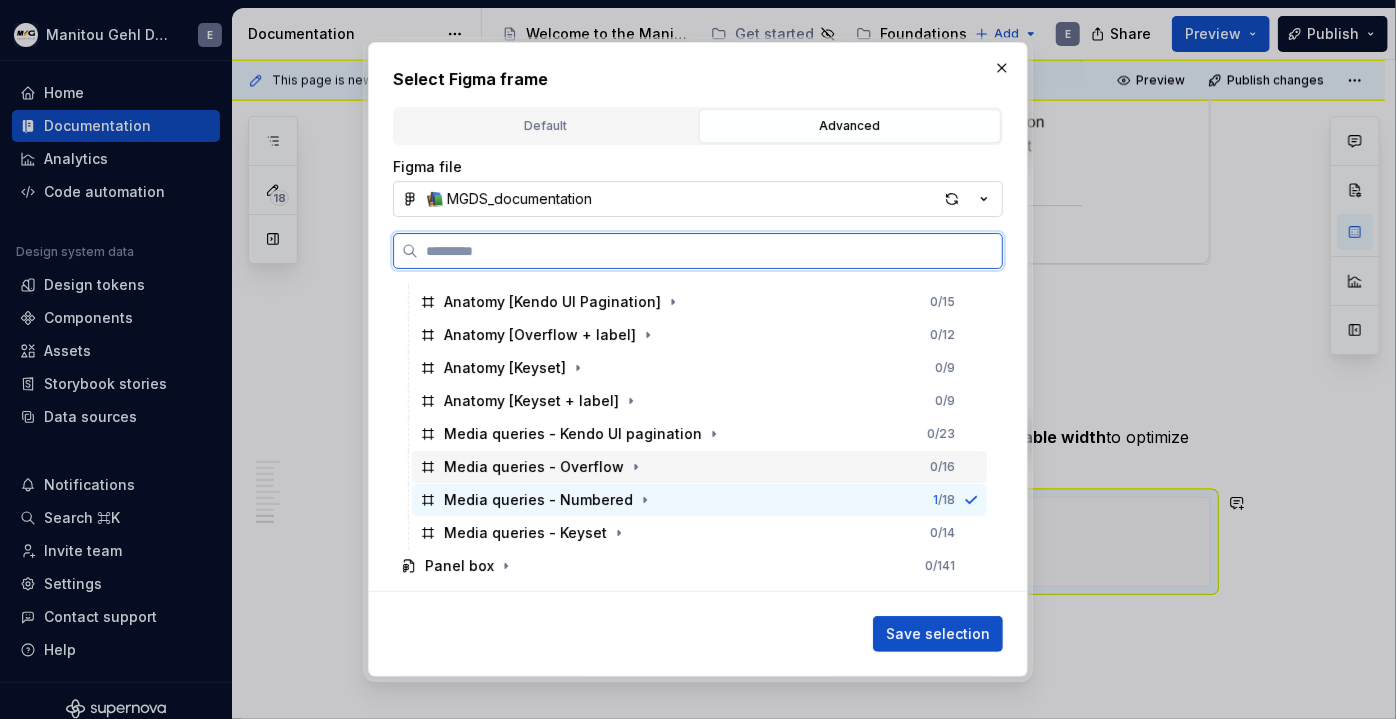 click on "Media queries - Overflow 0 / 16" at bounding box center (699, 467) 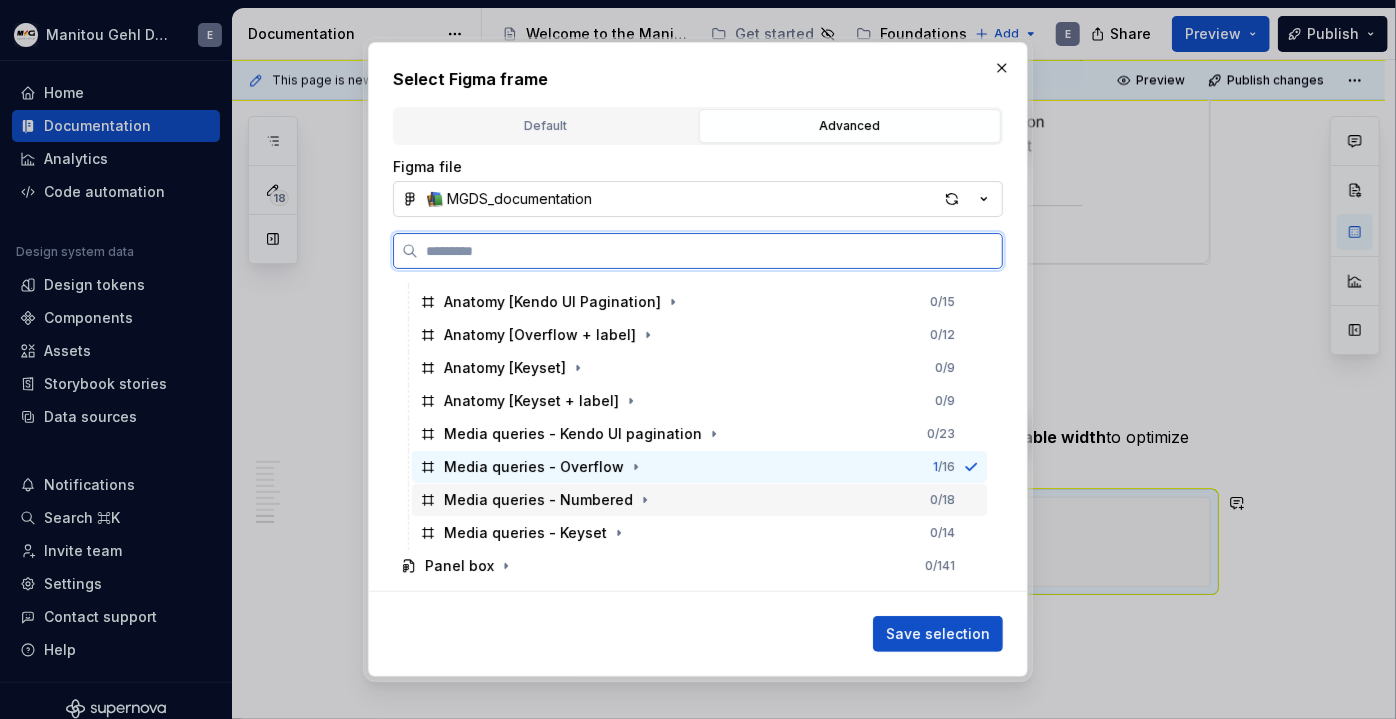 click on "Media queries - Numbered 0 / 18" at bounding box center [699, 500] 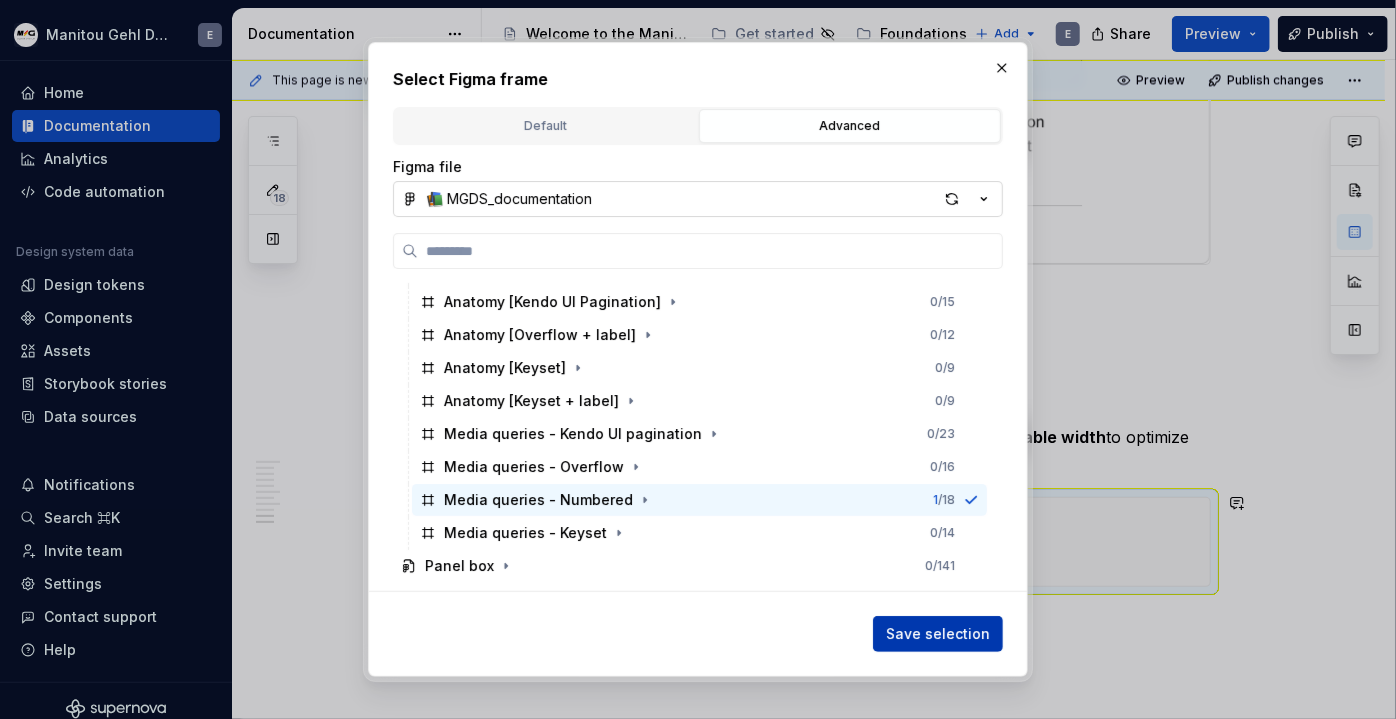 click on "Save selection" at bounding box center [938, 634] 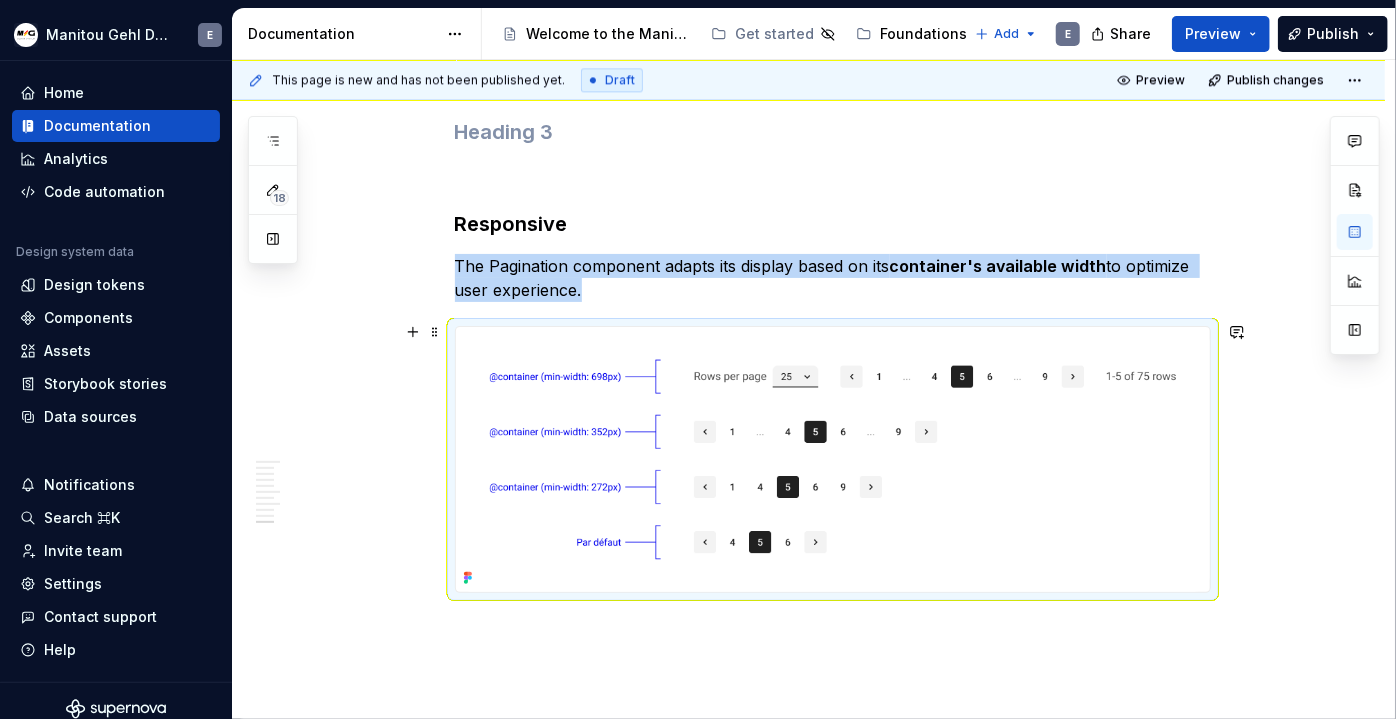 scroll, scrollTop: 6499, scrollLeft: 0, axis: vertical 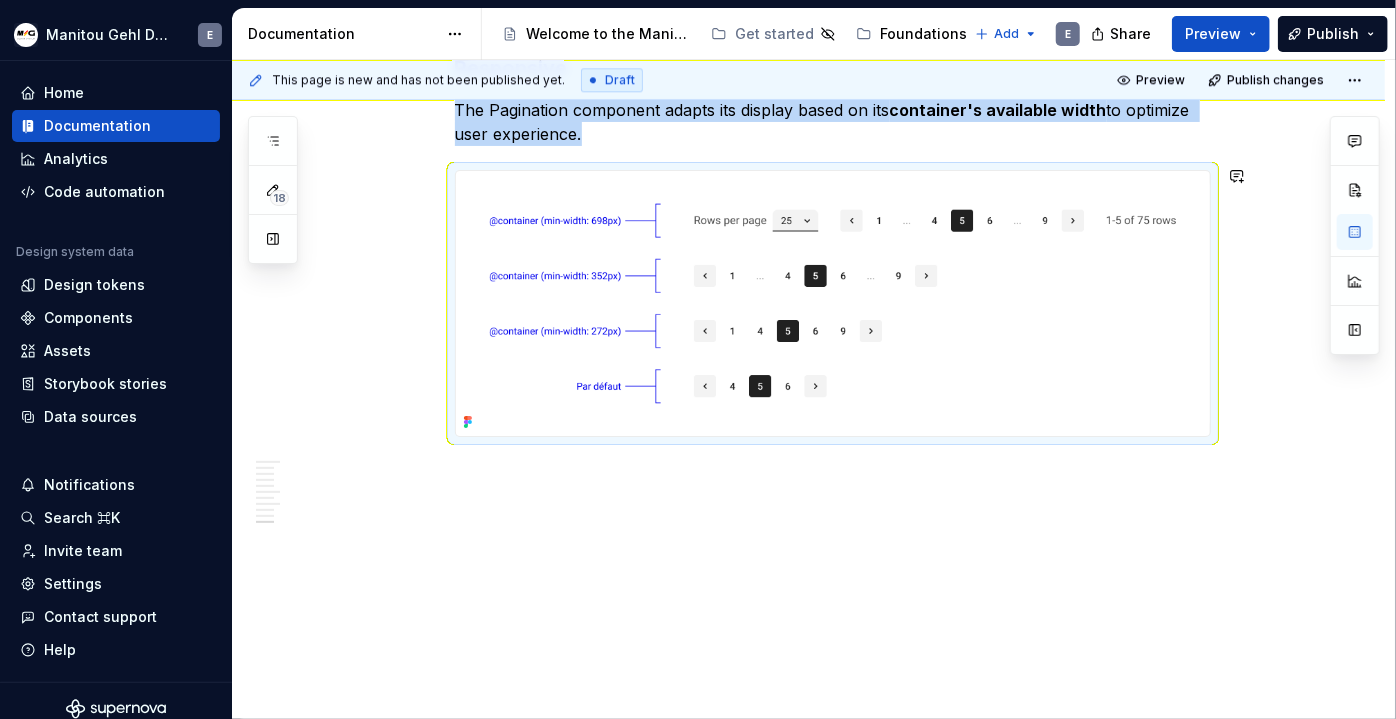 click on "Définition The  pagination  component organizes large quantities of content by dividing them into  distinct pages . It allows the user to  know their current position  and the  total number of pages , while giving them the  control  to navigate. The Pagination component offers different variants tailored for specific use cases: Numbered :  Ideal for smaller datasets, offering  direct navigation to visible pages . Overflow :  Designed for large datasets, enabling  quick jumps to any page via selection . Keyset :  For sequential content, providing  linear "next/previous" progression . For table built using the Kendo UI framework, please use the dedicated  Kendo UI Pagination  component. This component is specifically designed to integrate seamlessly with Kendo UI table functionalities. Its behavior and appearance are very similar to our  Overflow Pagination  variant Numbered Pagination Rows per page:  A control (e.g., dropdown) allowing users to select the number of items displayed per page. Pager: Pager Info:" at bounding box center (808, -2702) 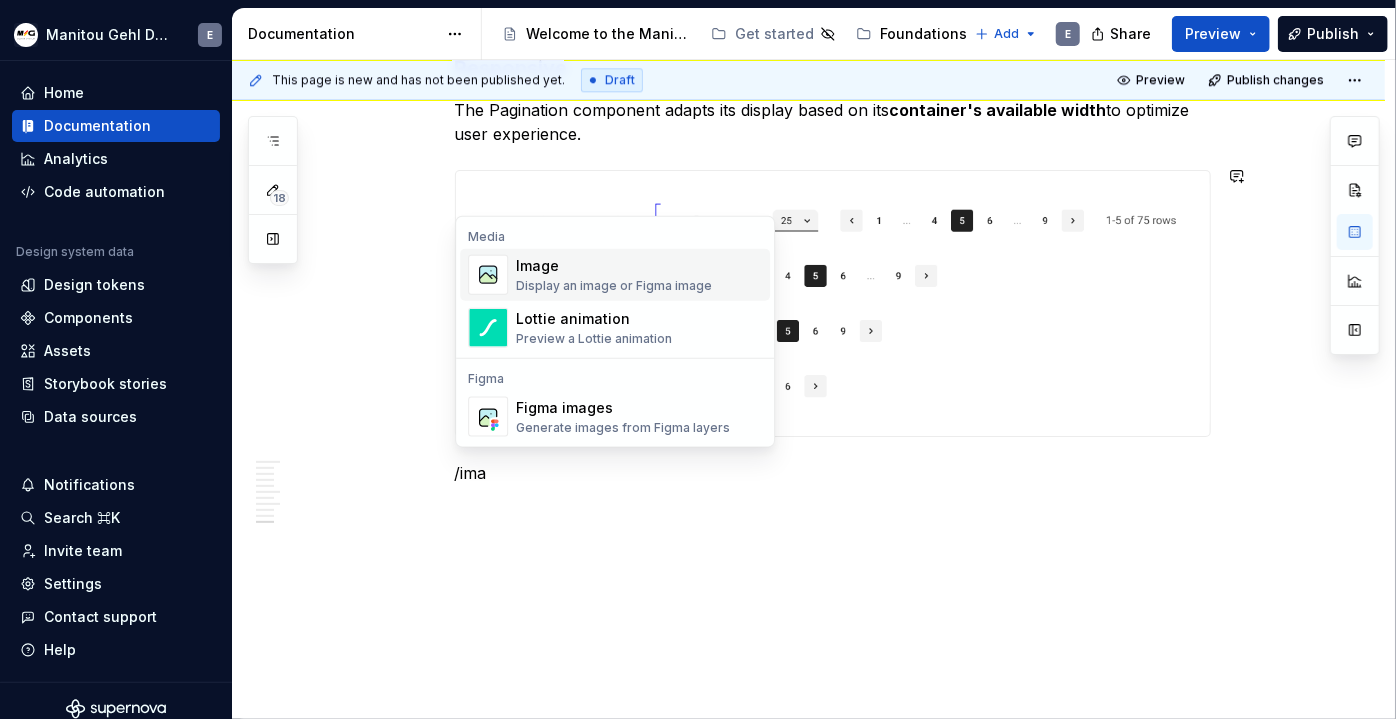 click on "Display an image or Figma image" at bounding box center (614, 286) 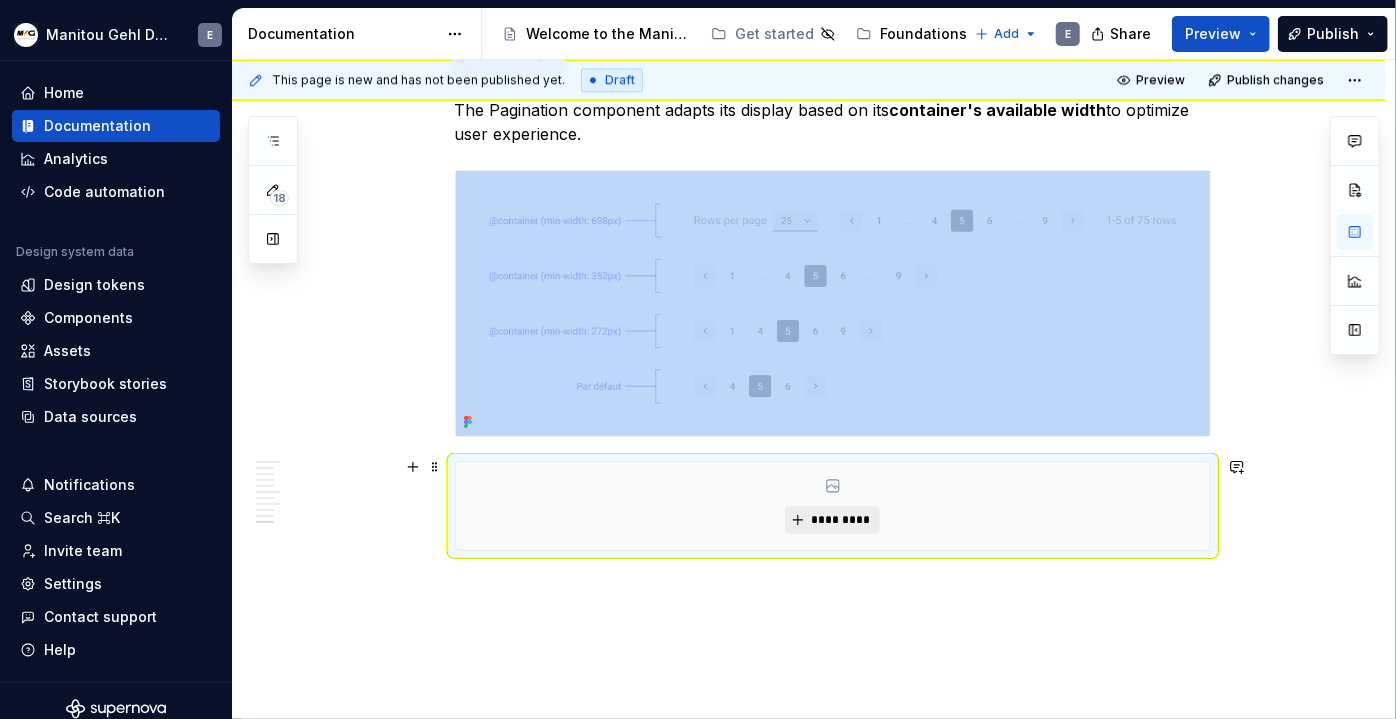 click on "*********" at bounding box center [840, 520] 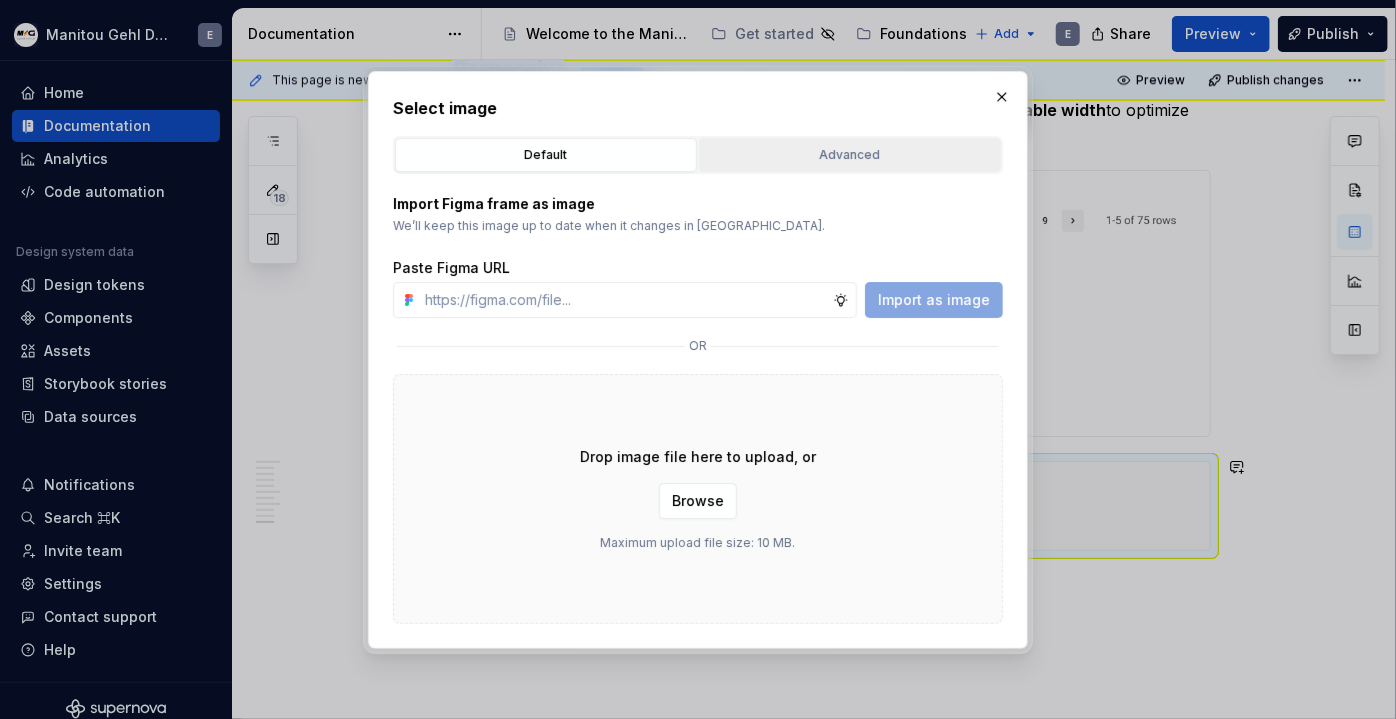 click on "Advanced" at bounding box center [850, 155] 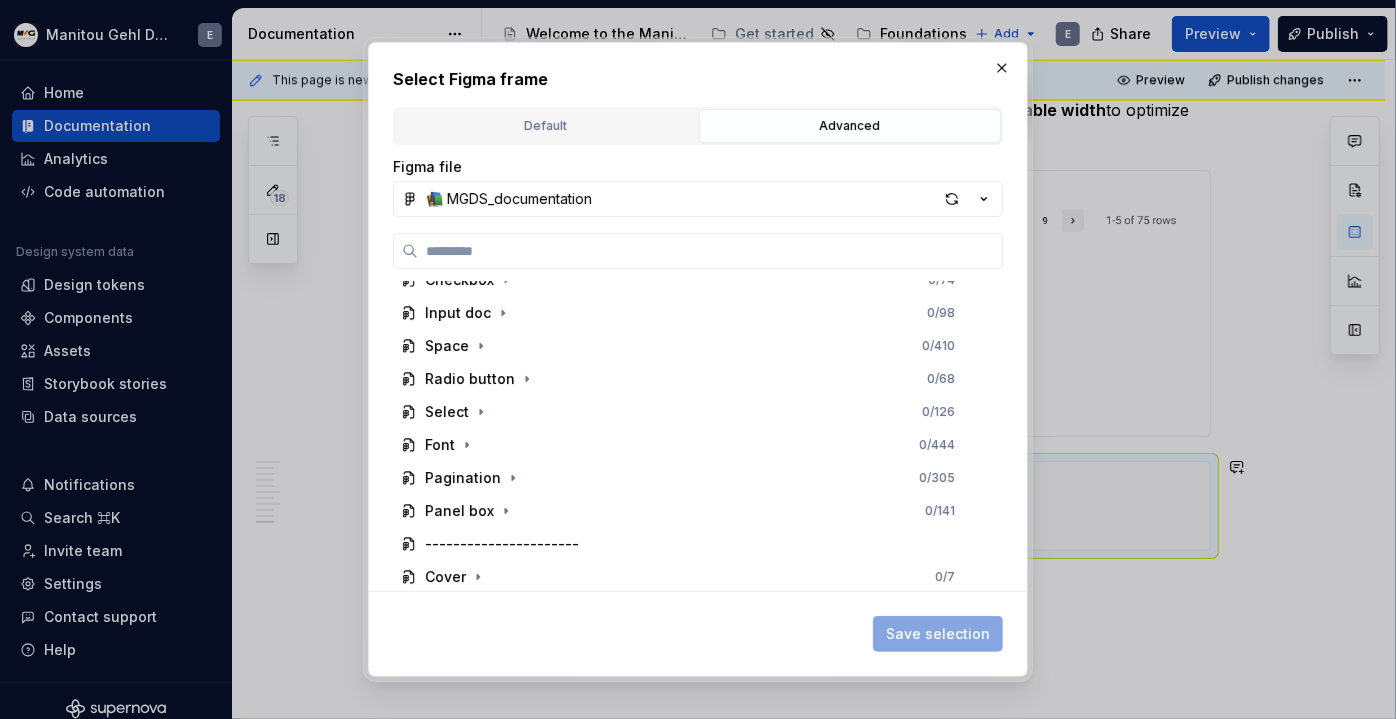 scroll, scrollTop: 249, scrollLeft: 0, axis: vertical 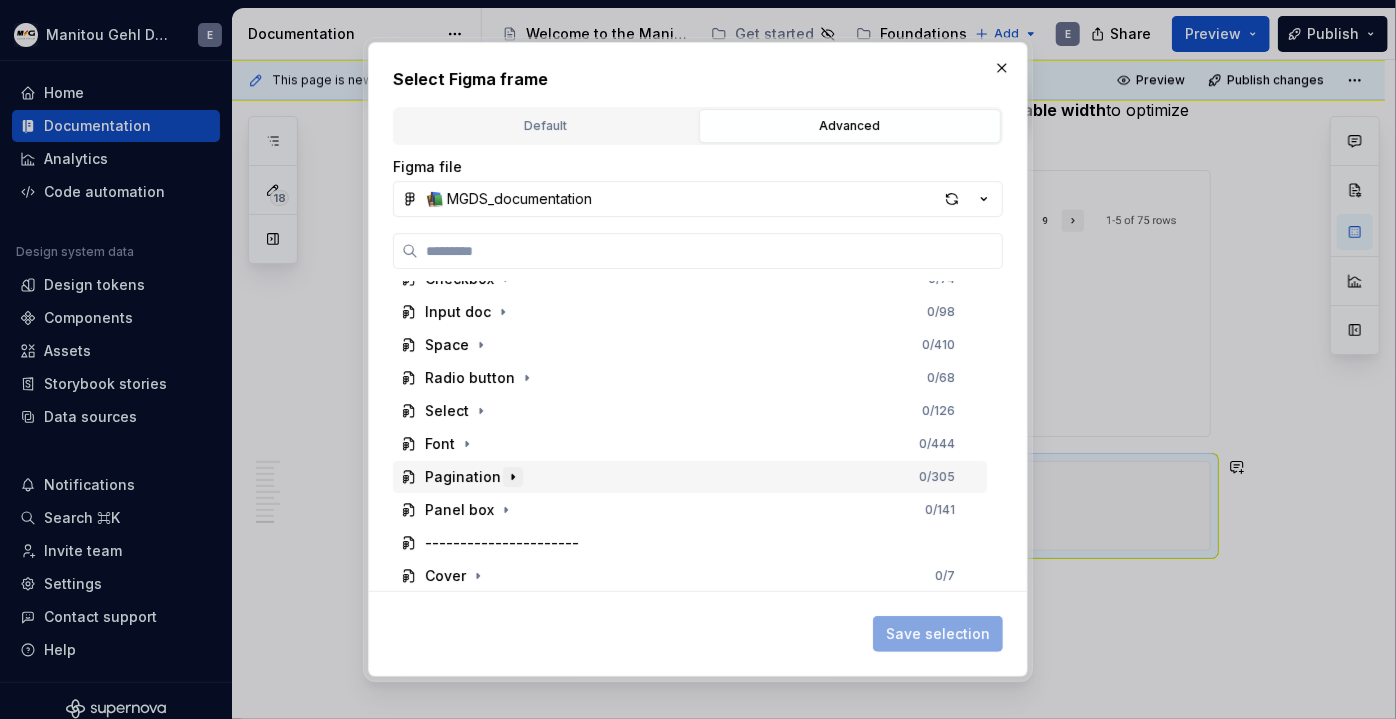 click 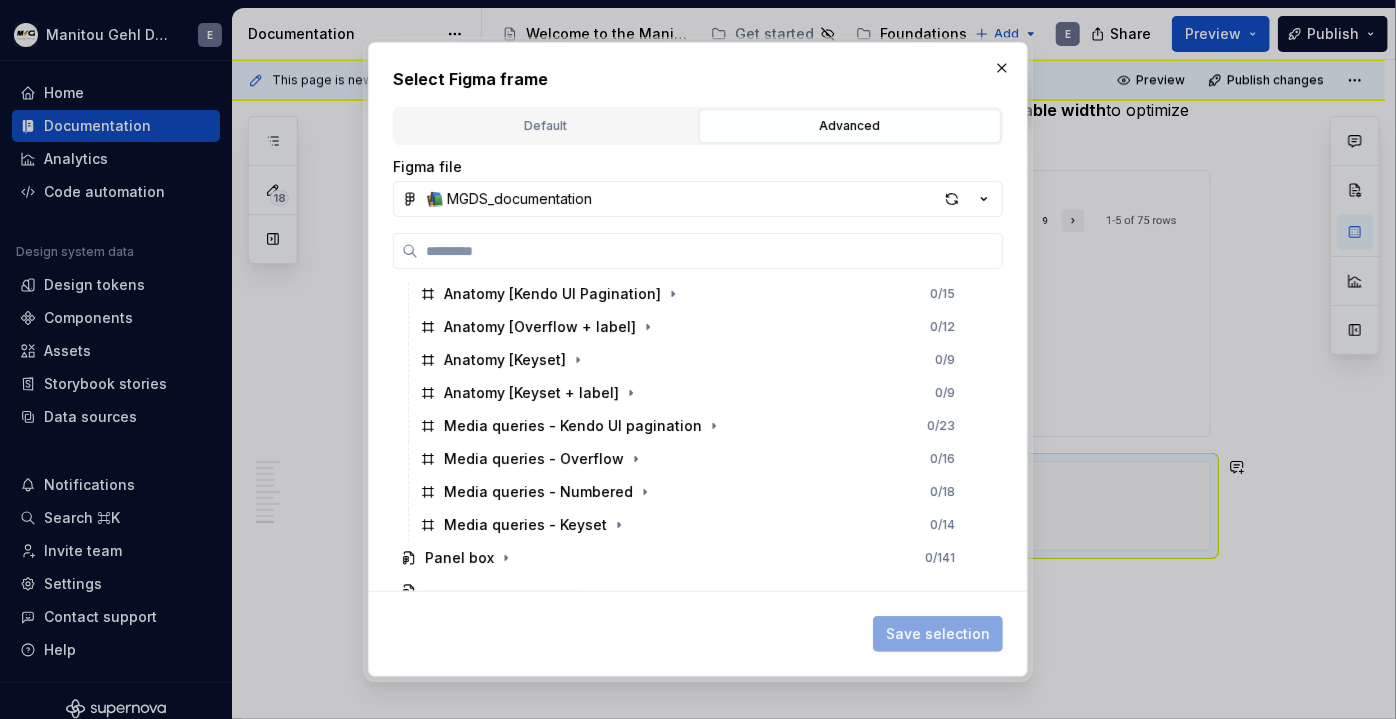 scroll, scrollTop: 862, scrollLeft: 0, axis: vertical 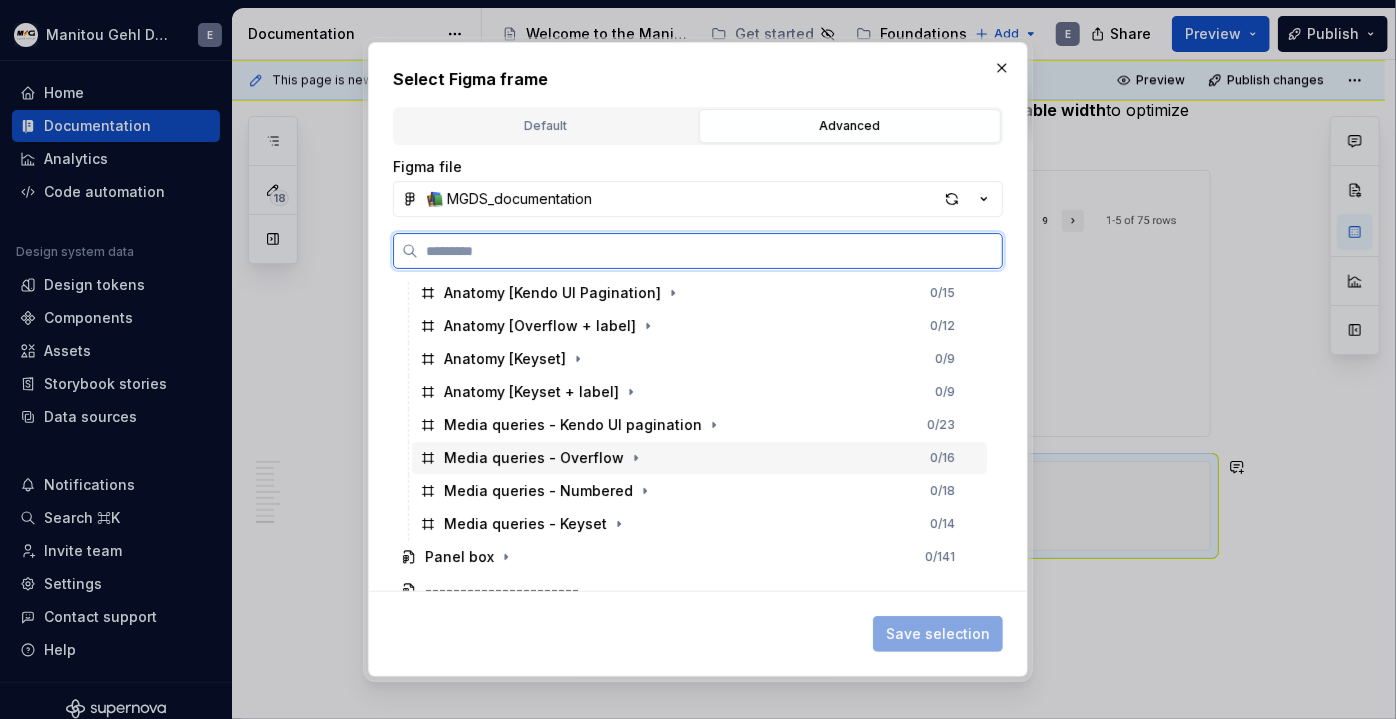 click on "Media queries - Overflow 0 / 16" at bounding box center (699, 458) 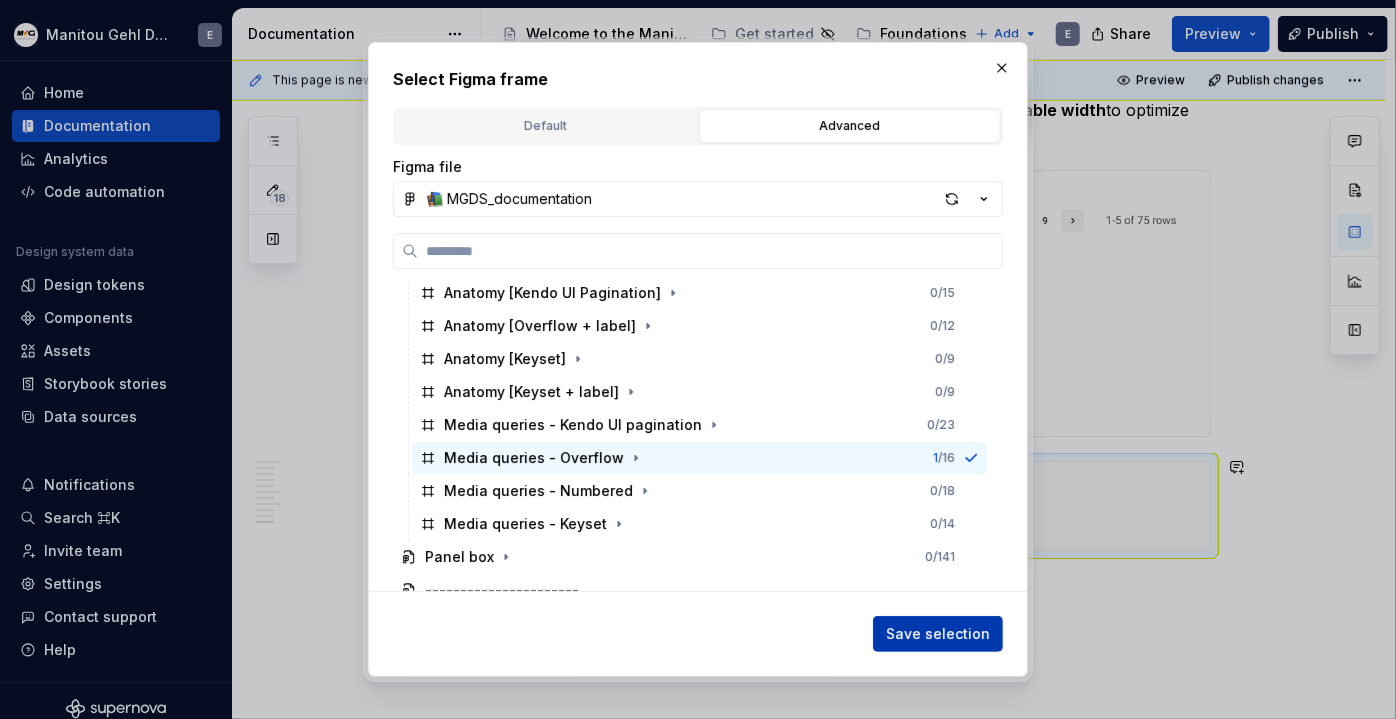 click on "Save selection" at bounding box center [938, 634] 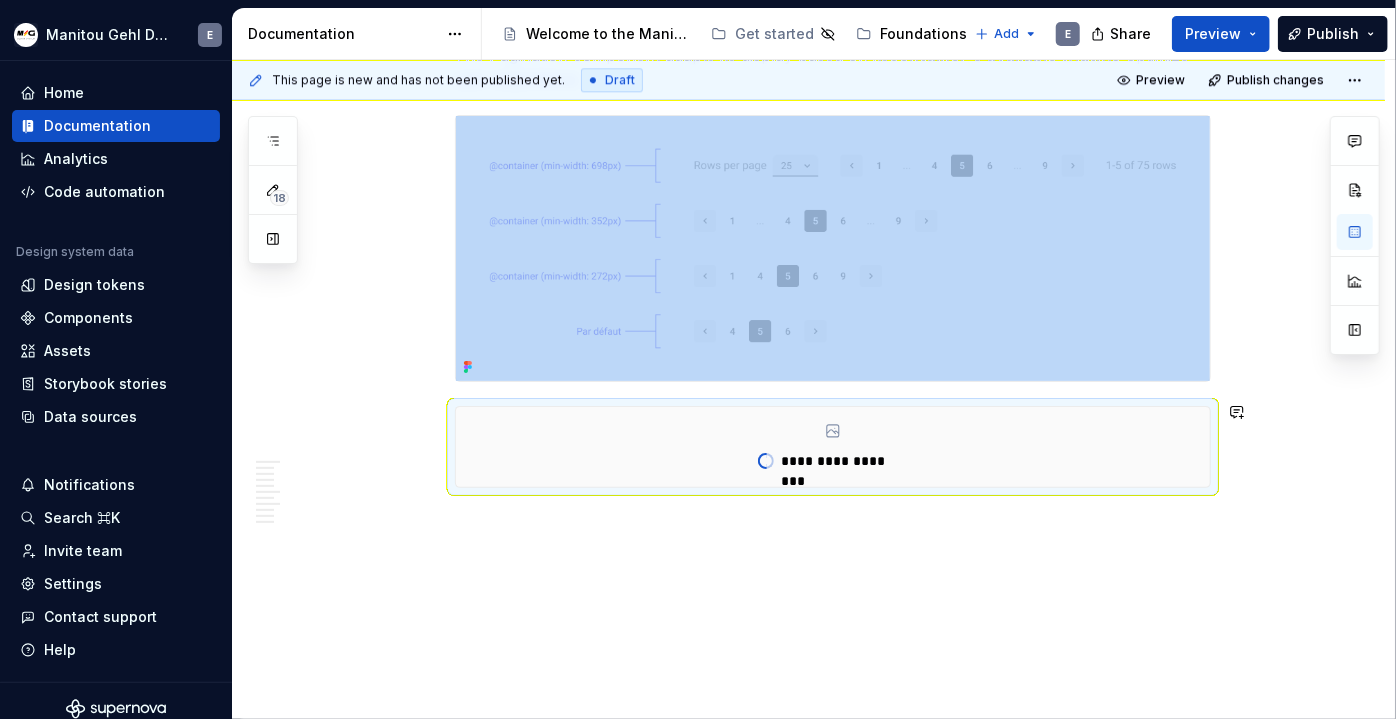 scroll, scrollTop: 6557, scrollLeft: 0, axis: vertical 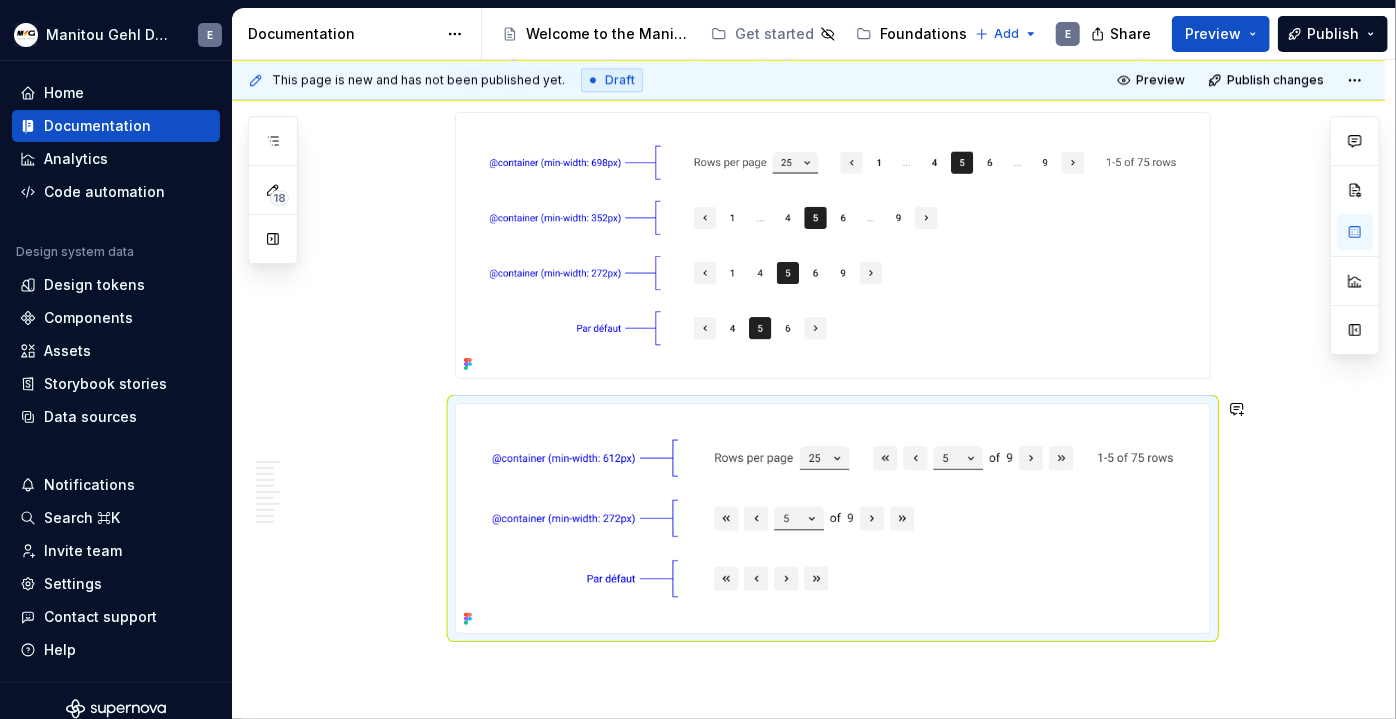 click on "Définition The  pagination  component organizes large quantities of content by dividing them into  distinct pages . It allows the user to  know their current position  and the  total number of pages , while giving them the  control  to navigate. The Pagination component offers different variants tailored for specific use cases: Numbered :  Ideal for smaller datasets, offering  direct navigation to visible pages . Overflow :  Designed for large datasets, enabling  quick jumps to any page via selection . Keyset :  For sequential content, providing  linear "next/previous" progression . For table built using the Kendo UI framework, please use the dedicated  Kendo UI Pagination  component. This component is specifically designed to integrate seamlessly with Kendo UI table functionalities. Its behavior and appearance are very similar to our  Overflow Pagination  variant Numbered Pagination Rows per page:  A control (e.g., dropdown) allowing users to select the number of items displayed per page. Pager: Pager Info:" at bounding box center (833, -2741) 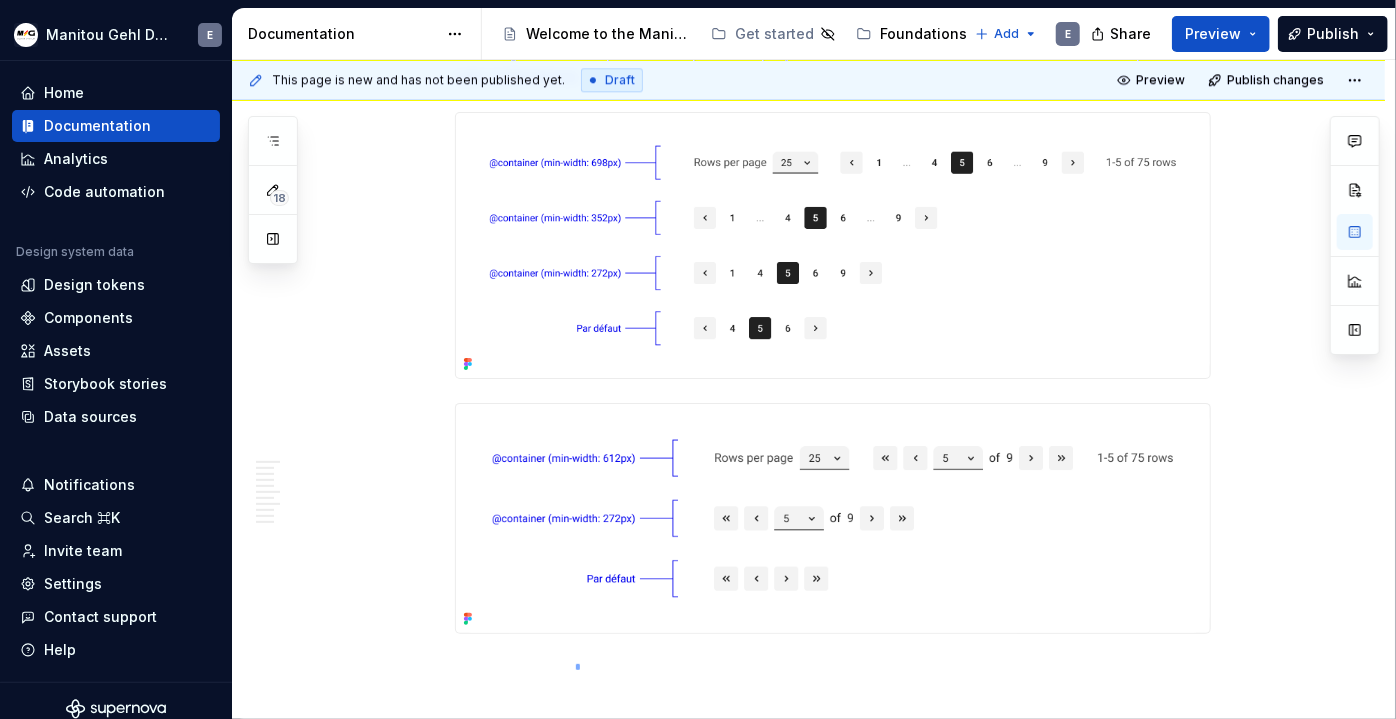 click on "This page is new and has not been published yet. Draft Preview Publish changes Pagination Allows to divide large content into distinct pages, allowing the user to know their current position and to navigate easily. Edit header Overview Usage Content & Accessibility Specification Définition Numbered Pagination Overflow Pagination Keyset Pagination Kendo UI Pagination Variants and states navigationState Behaviour Touch targets Responsive Définition The  pagination  component organizes large quantities of content by dividing them into  distinct pages . It allows the user to  know their current position  and the  total number of pages , while giving them the  control  to navigate. The Pagination component offers different variants tailored for specific use cases: Numbered :  Ideal for smaller datasets, offering  direct navigation to visible pages . Overflow :  Designed for large datasets, enabling  quick jumps to any page via selection . Keyset :  For sequential content, providing  . Kendo UI Pagination Pager:" at bounding box center (813, 389) 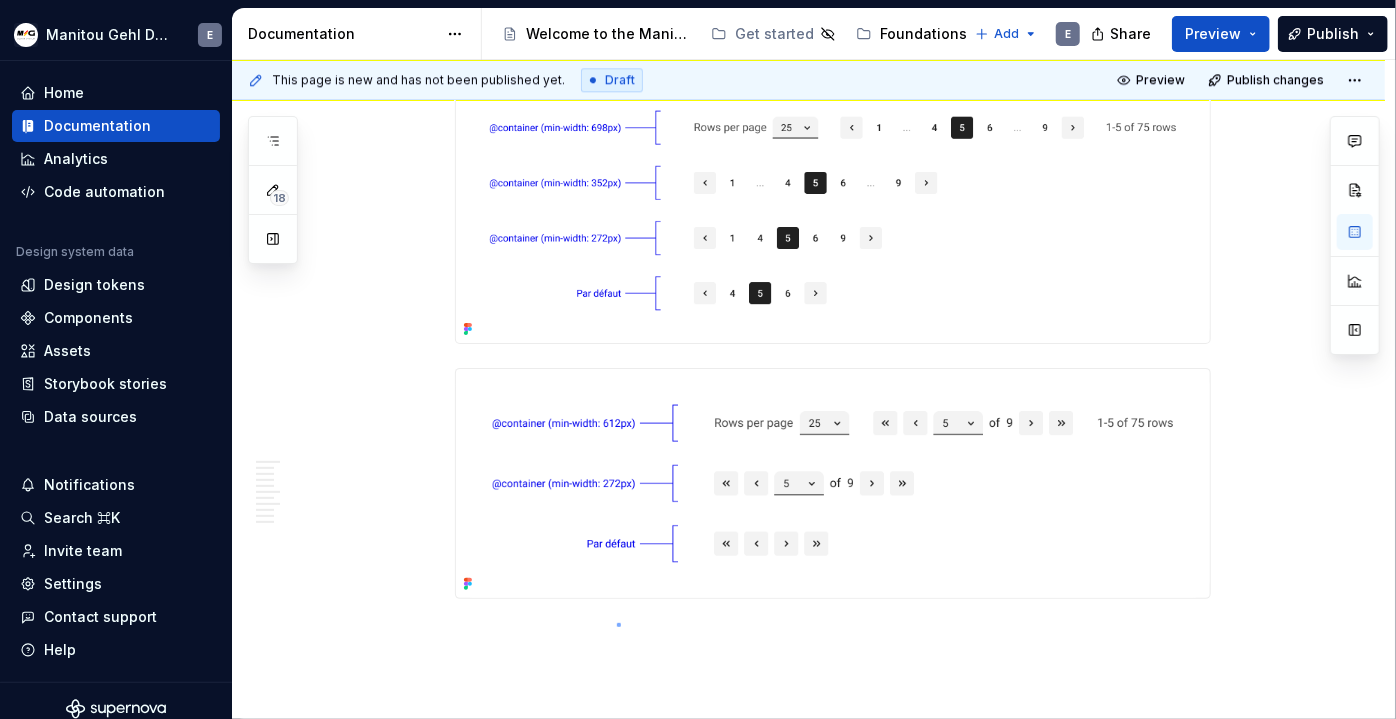 click on "This page is new and has not been published yet. Draft Preview Publish changes Pagination Allows to divide large content into distinct pages, allowing the user to know their current position and to navigate easily. Edit header Overview Usage Content & Accessibility Specification Définition Numbered Pagination Overflow Pagination Keyset Pagination Kendo UI Pagination Variants and states navigationState Behaviour Touch targets Responsive Définition The  pagination  component organizes large quantities of content by dividing them into  distinct pages . It allows the user to  know their current position  and the  total number of pages , while giving them the  control  to navigate. The Pagination component offers different variants tailored for specific use cases: Numbered :  Ideal for smaller datasets, offering  direct navigation to visible pages . Overflow :  Designed for large datasets, enabling  quick jumps to any page via selection . Keyset :  For sequential content, providing  . Kendo UI Pagination Pager:" at bounding box center [813, 389] 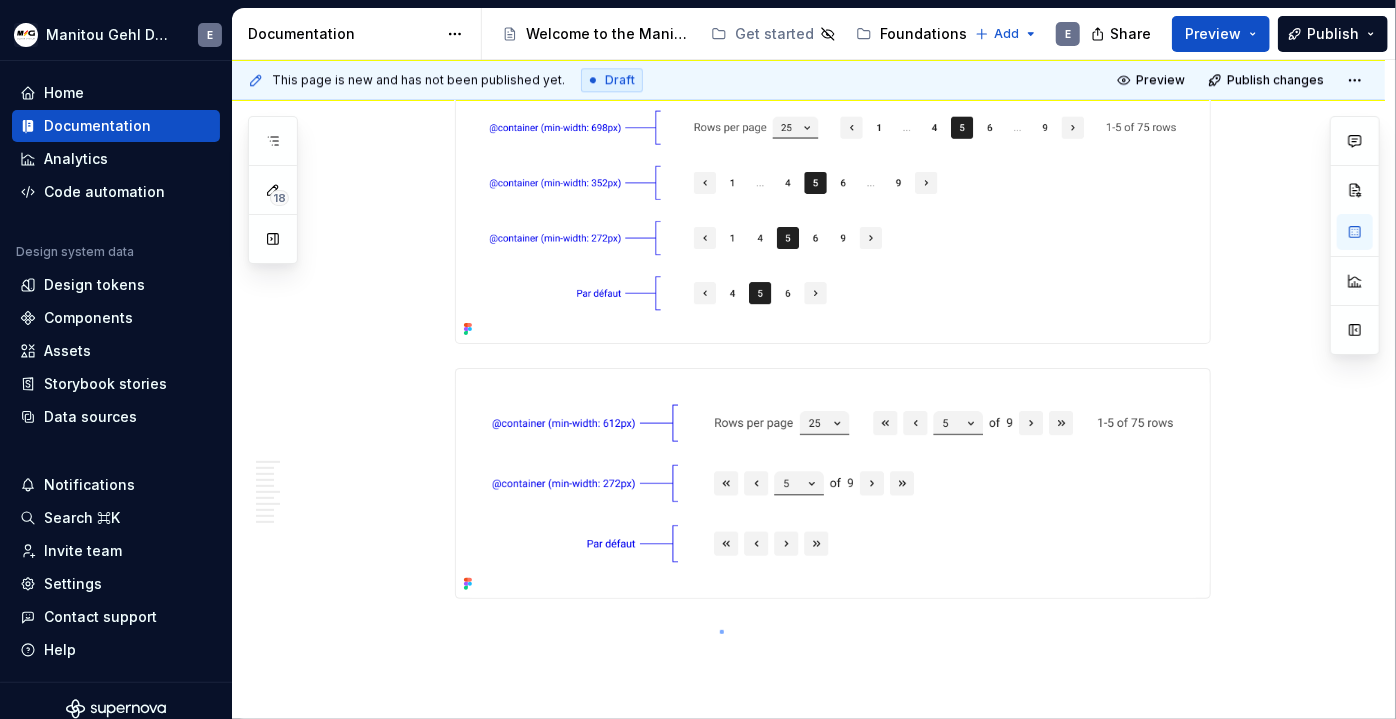 click on "This page is new and has not been published yet. Draft Preview Publish changes Pagination Allows to divide large content into distinct pages, allowing the user to know their current position and to navigate easily. Edit header Overview Usage Content & Accessibility Specification Définition Numbered Pagination Overflow Pagination Keyset Pagination Kendo UI Pagination Variants and states navigationState Behaviour Touch targets Responsive Définition The  pagination  component organizes large quantities of content by dividing them into  distinct pages . It allows the user to  know their current position  and the  total number of pages , while giving them the  control  to navigate. The Pagination component offers different variants tailored for specific use cases: Numbered :  Ideal for smaller datasets, offering  direct navigation to visible pages . Overflow :  Designed for large datasets, enabling  quick jumps to any page via selection . Keyset :  For sequential content, providing  . Kendo UI Pagination Pager:" at bounding box center (813, 389) 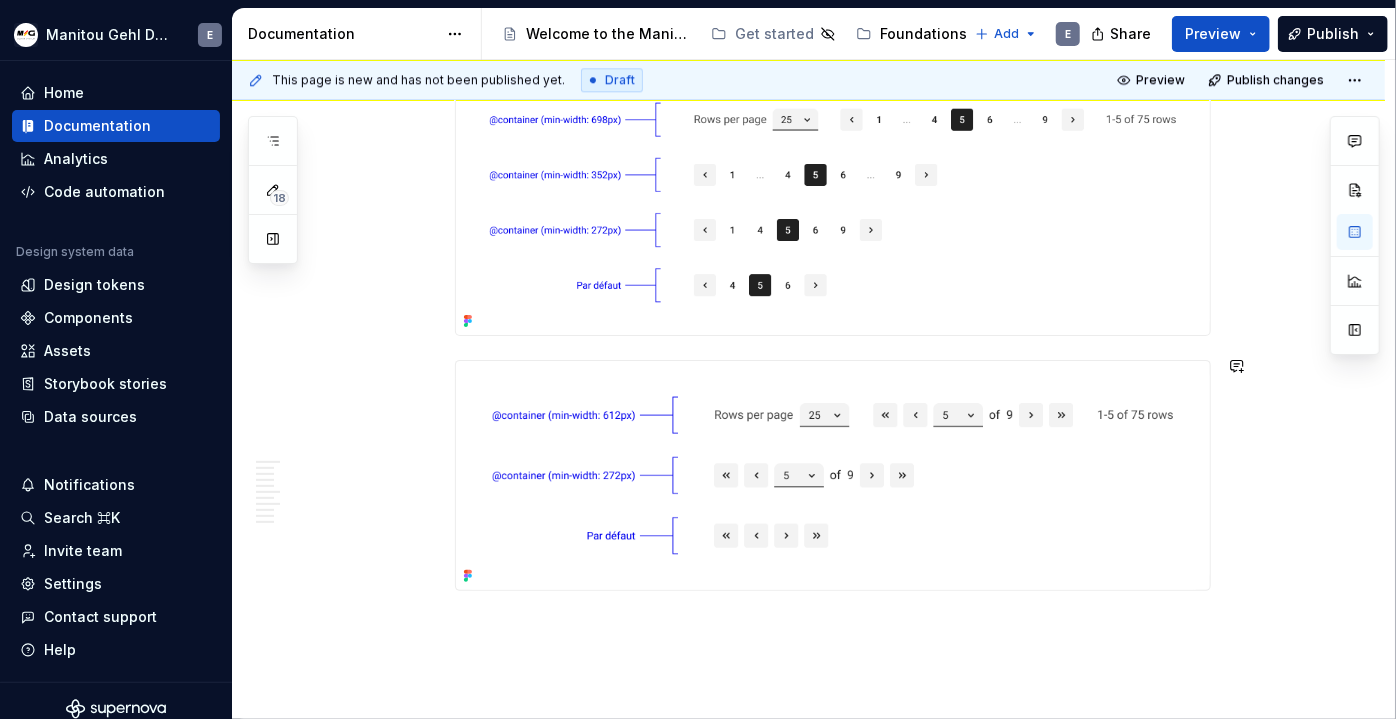 click on "This page is new and has not been published yet. Draft Preview Publish changes Pagination Allows to divide large content into distinct pages, allowing the user to know their current position and to navigate easily. Edit header Overview Usage Content & Accessibility Specification Définition Numbered Pagination Overflow Pagination Keyset Pagination Kendo UI Pagination Variants and states navigationState Behaviour Touch targets Responsive Définition The  pagination  component organizes large quantities of content by dividing them into  distinct pages . It allows the user to  know their current position  and the  total number of pages , while giving them the  control  to navigate. The Pagination component offers different variants tailored for specific use cases: Numbered :  Ideal for smaller datasets, offering  direct navigation to visible pages . Overflow :  Designed for large datasets, enabling  quick jumps to any page via selection . Keyset :  For sequential content, providing  . Kendo UI Pagination Pager:" at bounding box center (813, 389) 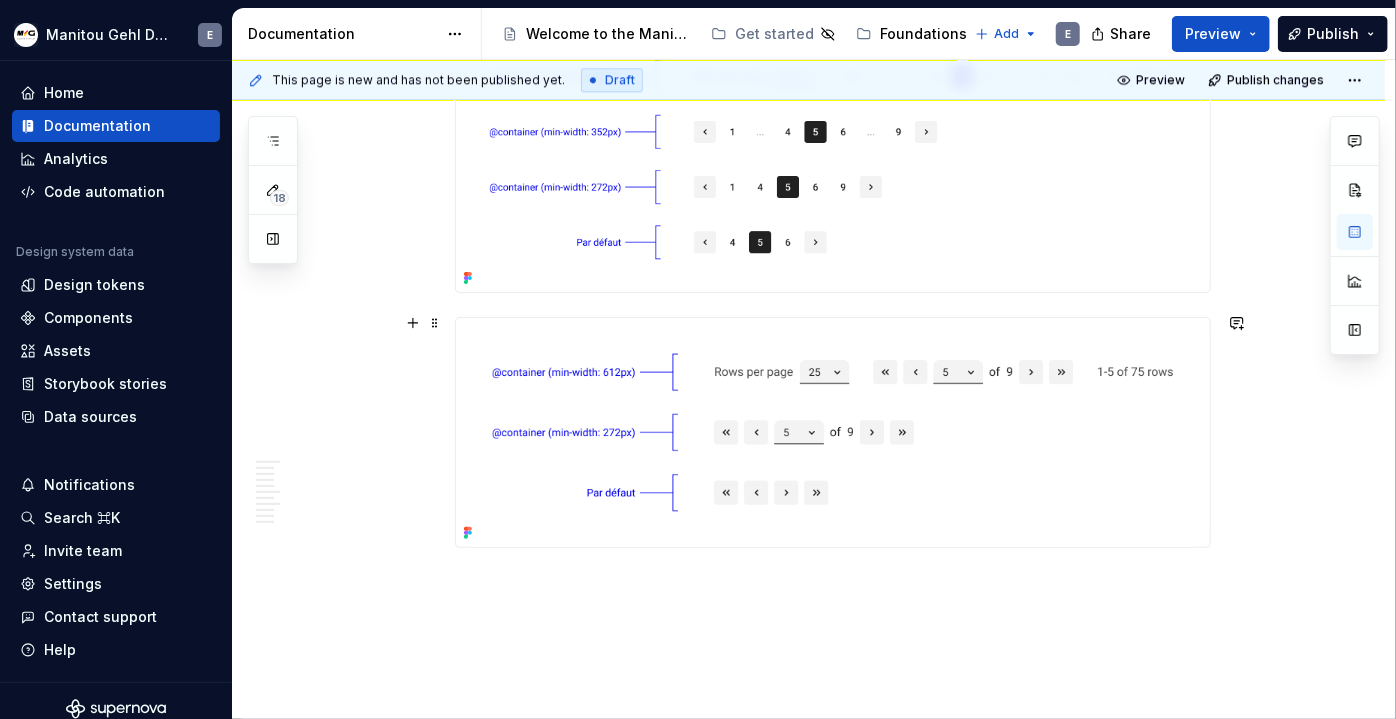 scroll, scrollTop: 6705, scrollLeft: 0, axis: vertical 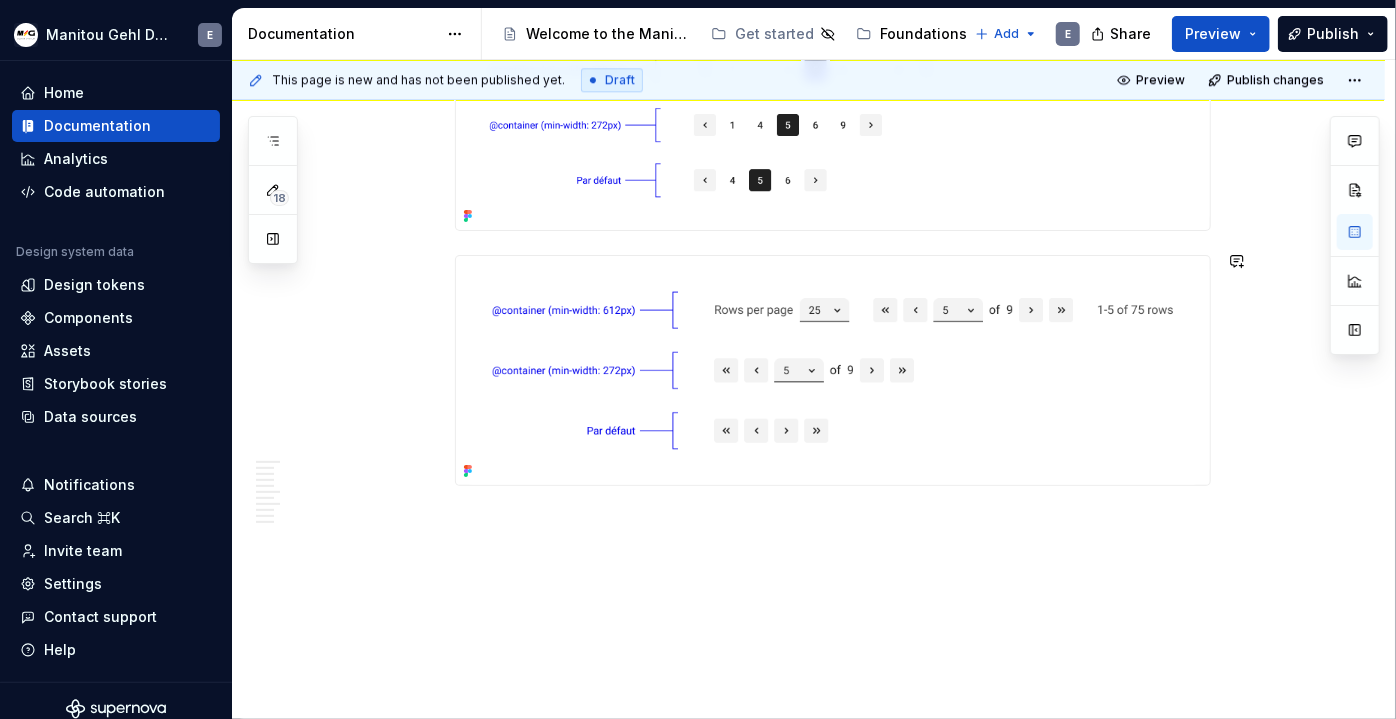 click on "Définition The  pagination  component organizes large quantities of content by dividing them into  distinct pages . It allows the user to  know their current position  and the  total number of pages , while giving them the  control  to navigate. The Pagination component offers different variants tailored for specific use cases: Numbered :  Ideal for smaller datasets, offering  direct navigation to visible pages . Overflow :  Designed for large datasets, enabling  quick jumps to any page via selection . Keyset :  For sequential content, providing  linear "next/previous" progression . For table built using the Kendo UI framework, please use the dedicated  Kendo UI Pagination  component. This component is specifically designed to integrate seamlessly with Kendo UI table functionalities. Its behavior and appearance are very similar to our  Overflow Pagination  variant Numbered Pagination Rows per page:  A control (e.g., dropdown) allowing users to select the number of items displayed per page. Pager: Pager Info:" at bounding box center (808, -2805) 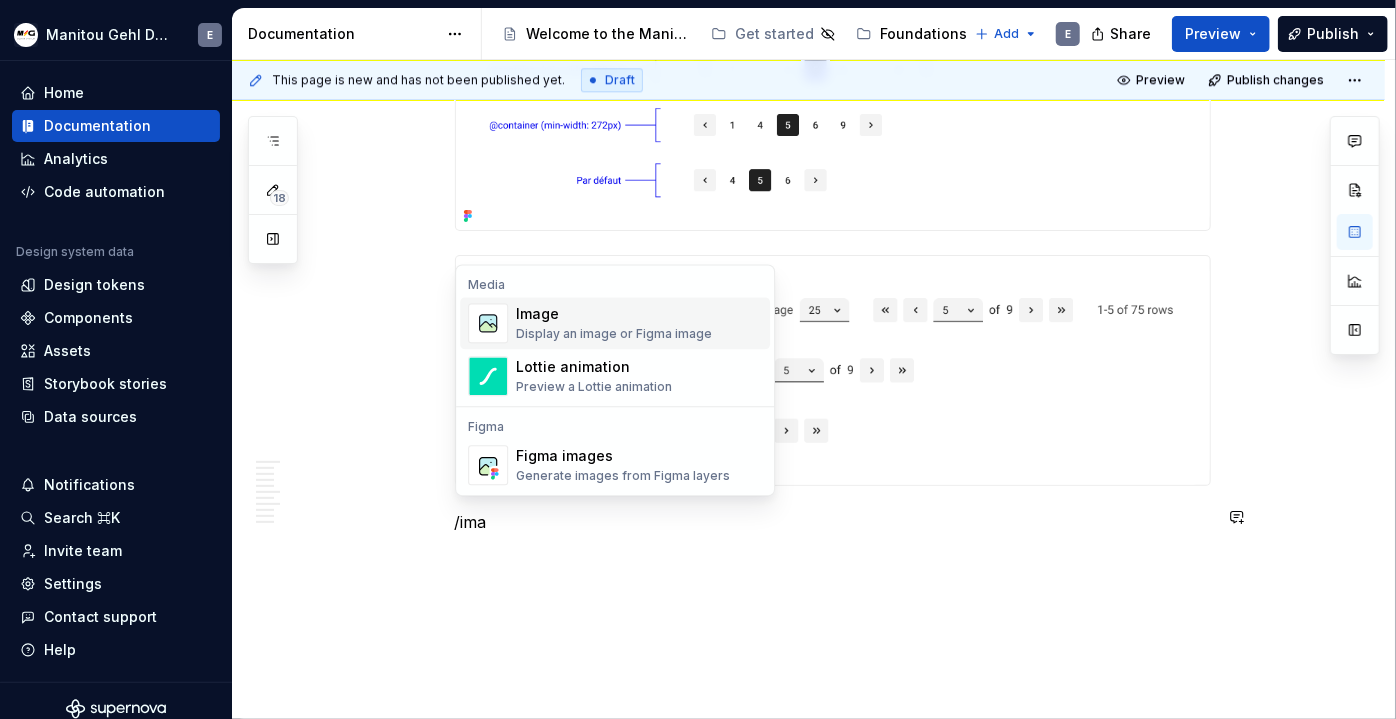click on "Image" at bounding box center [614, 314] 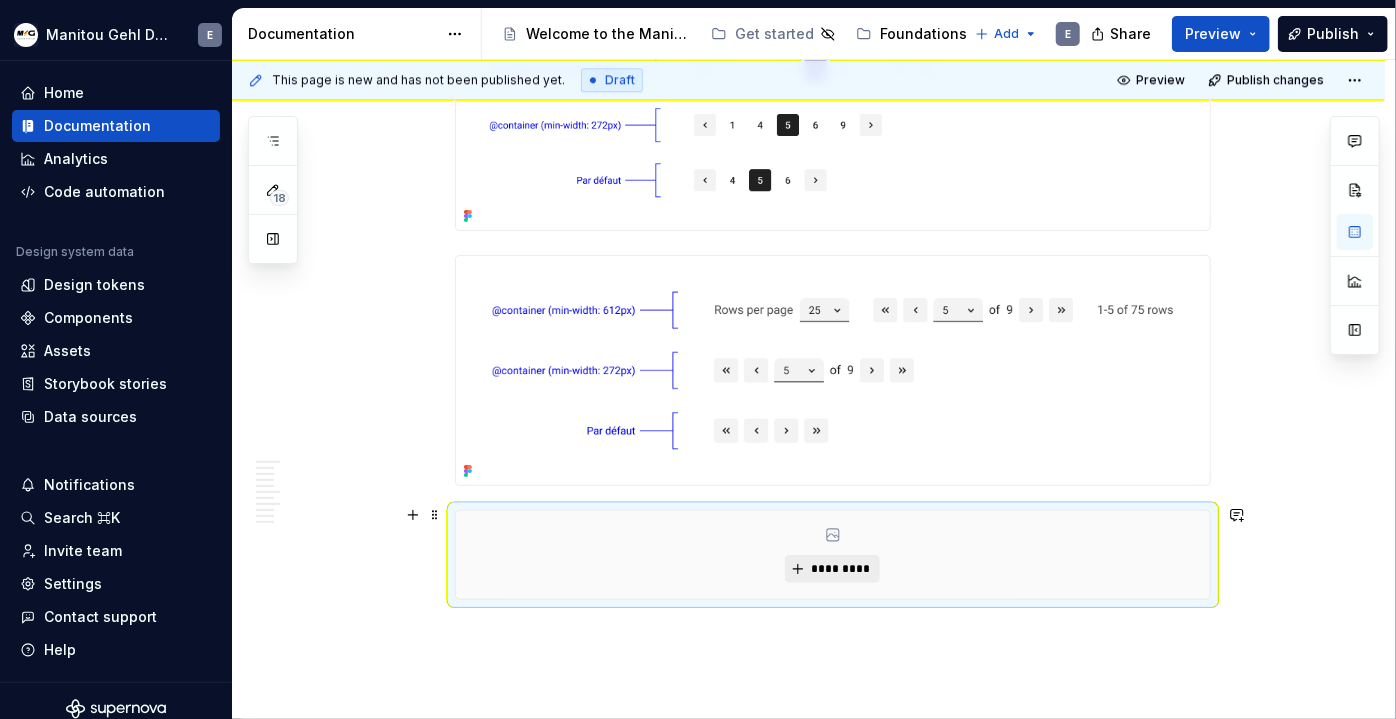 click on "*********" at bounding box center (832, 569) 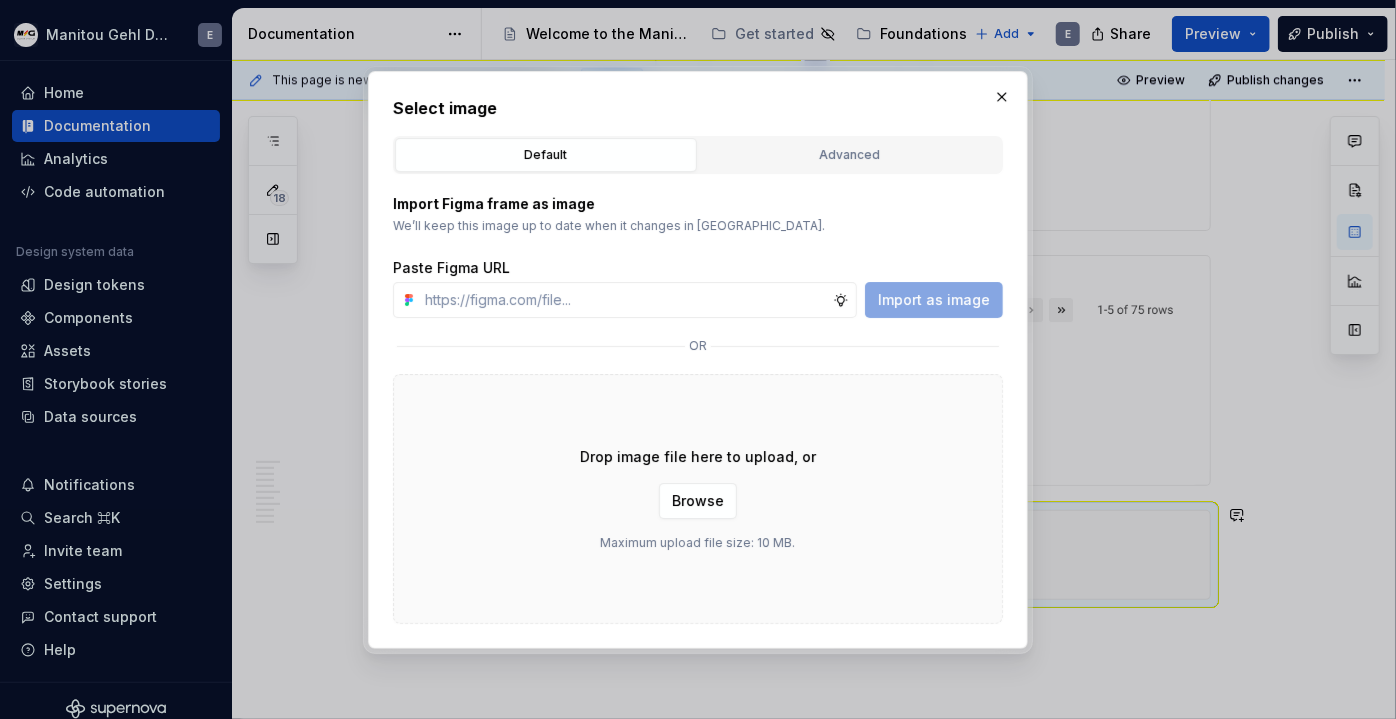 click on "Default Advanced" at bounding box center (698, 155) 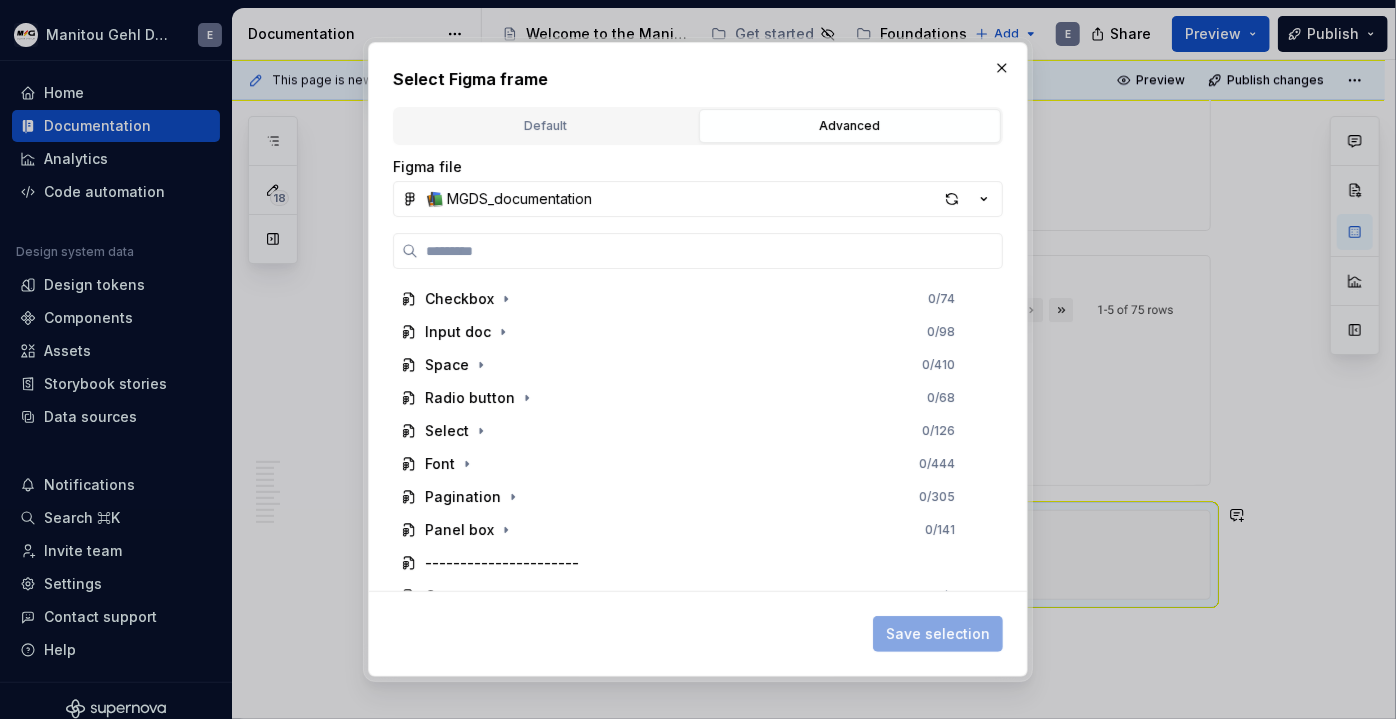 scroll, scrollTop: 255, scrollLeft: 0, axis: vertical 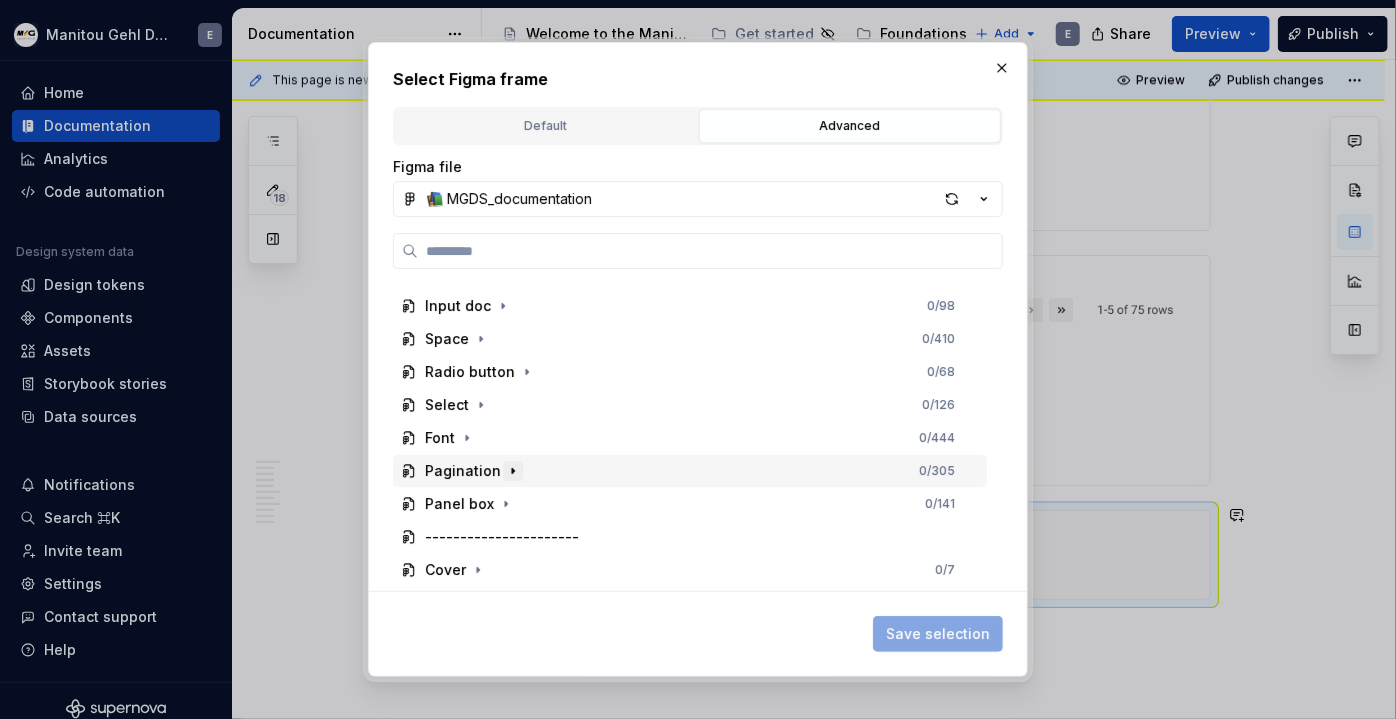 click 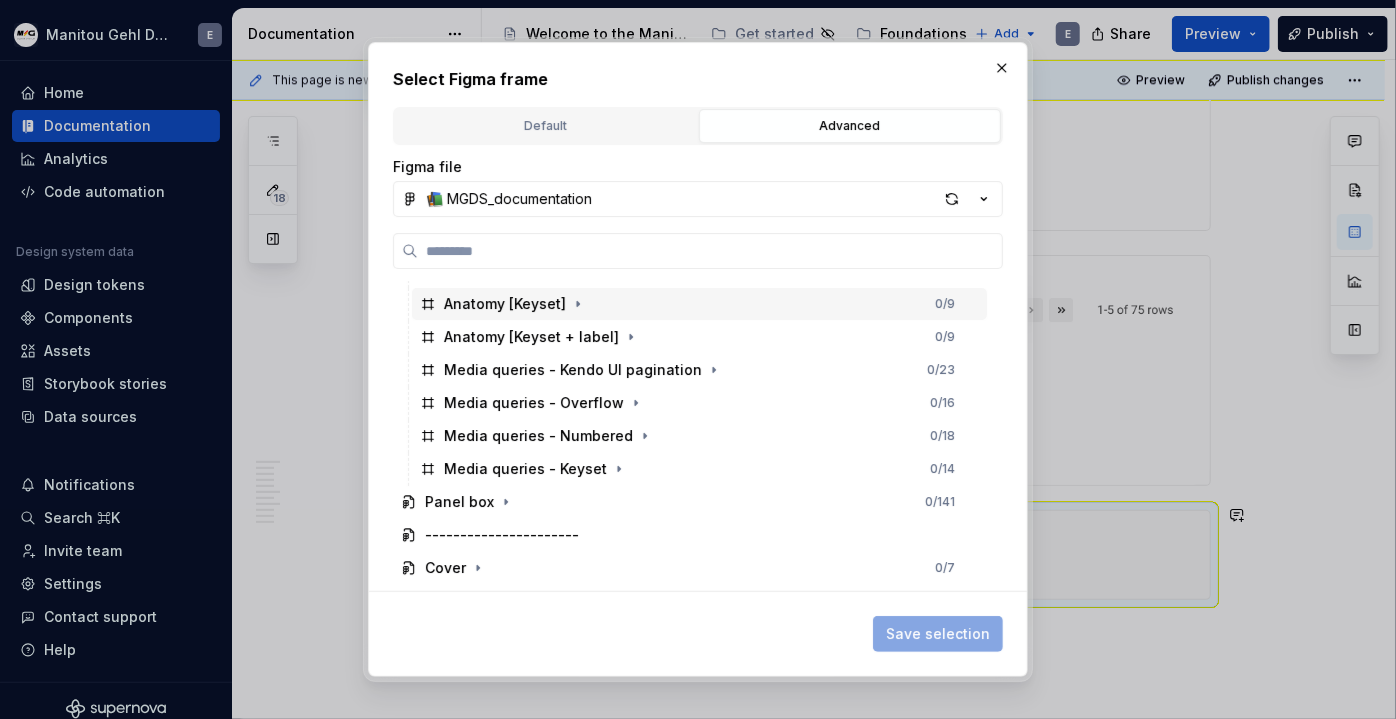 scroll, scrollTop: 921, scrollLeft: 0, axis: vertical 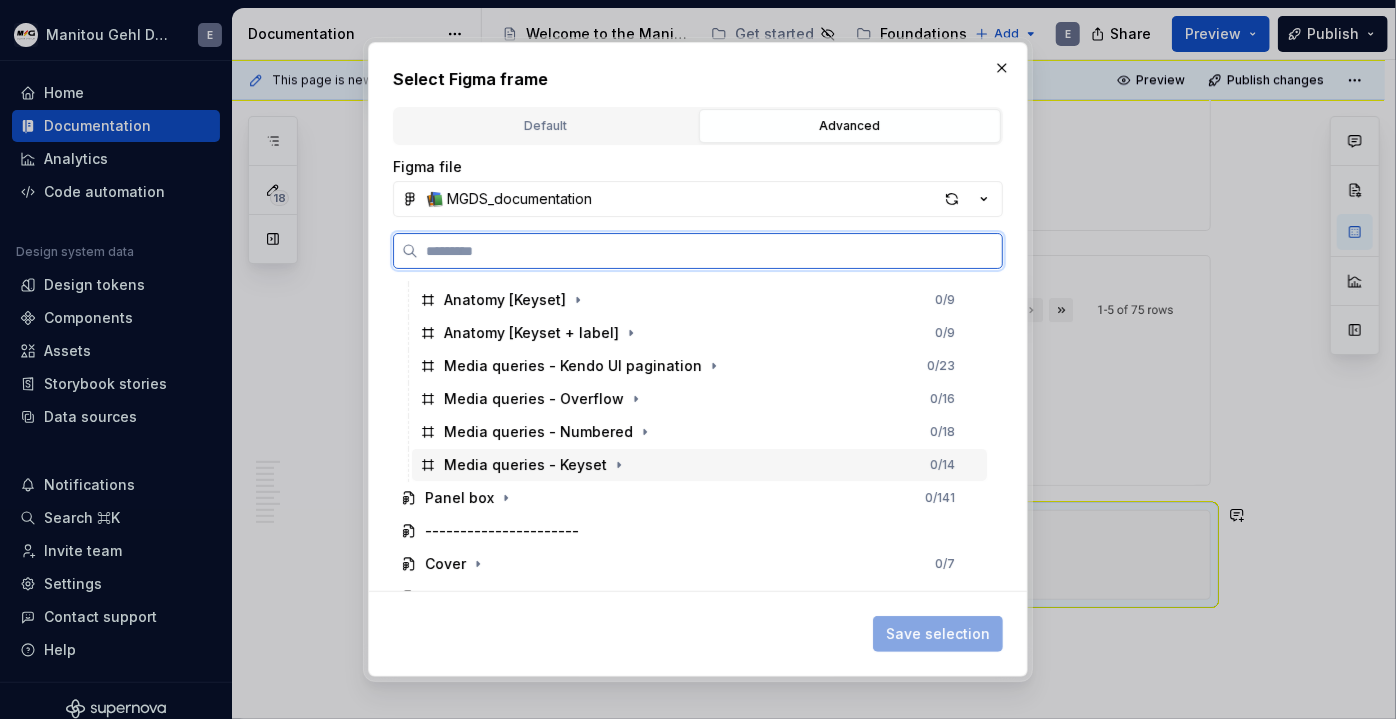 click on "Media queries - Keyset 0 / 14" at bounding box center (699, 465) 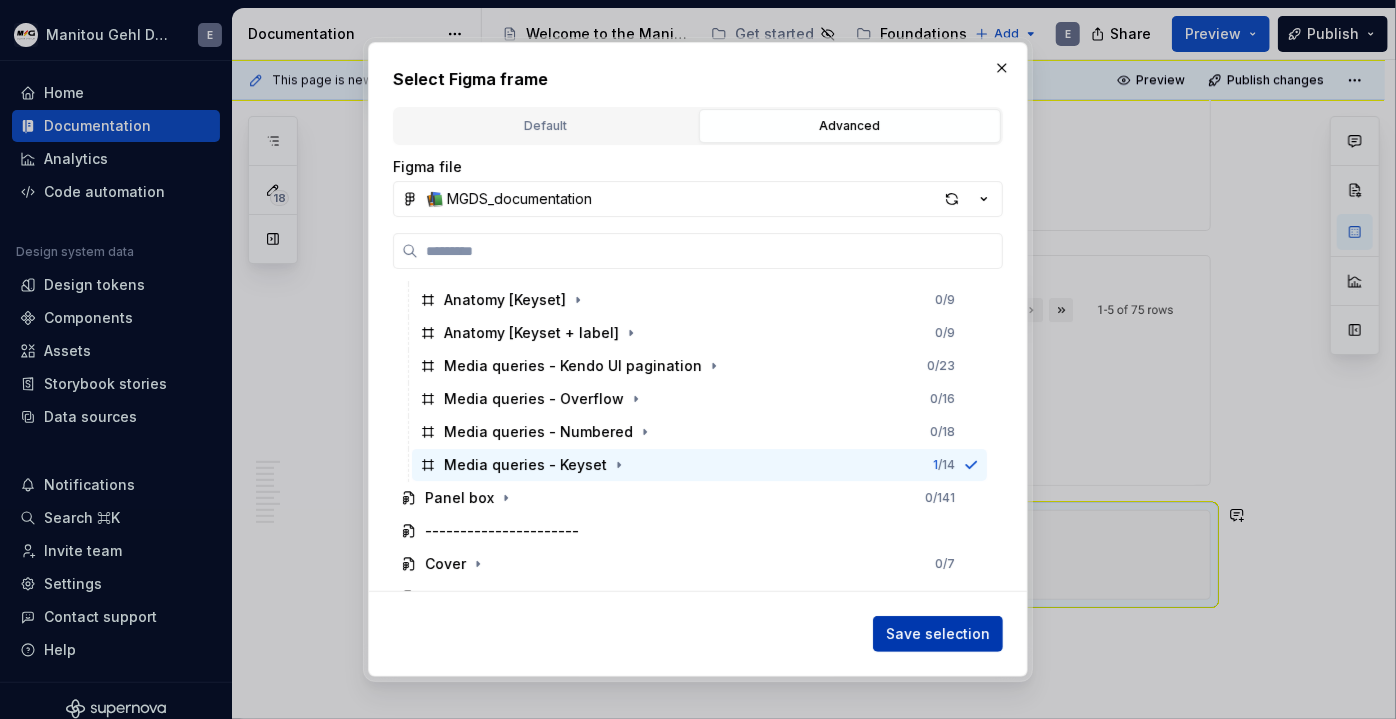 click on "Save selection" at bounding box center [938, 634] 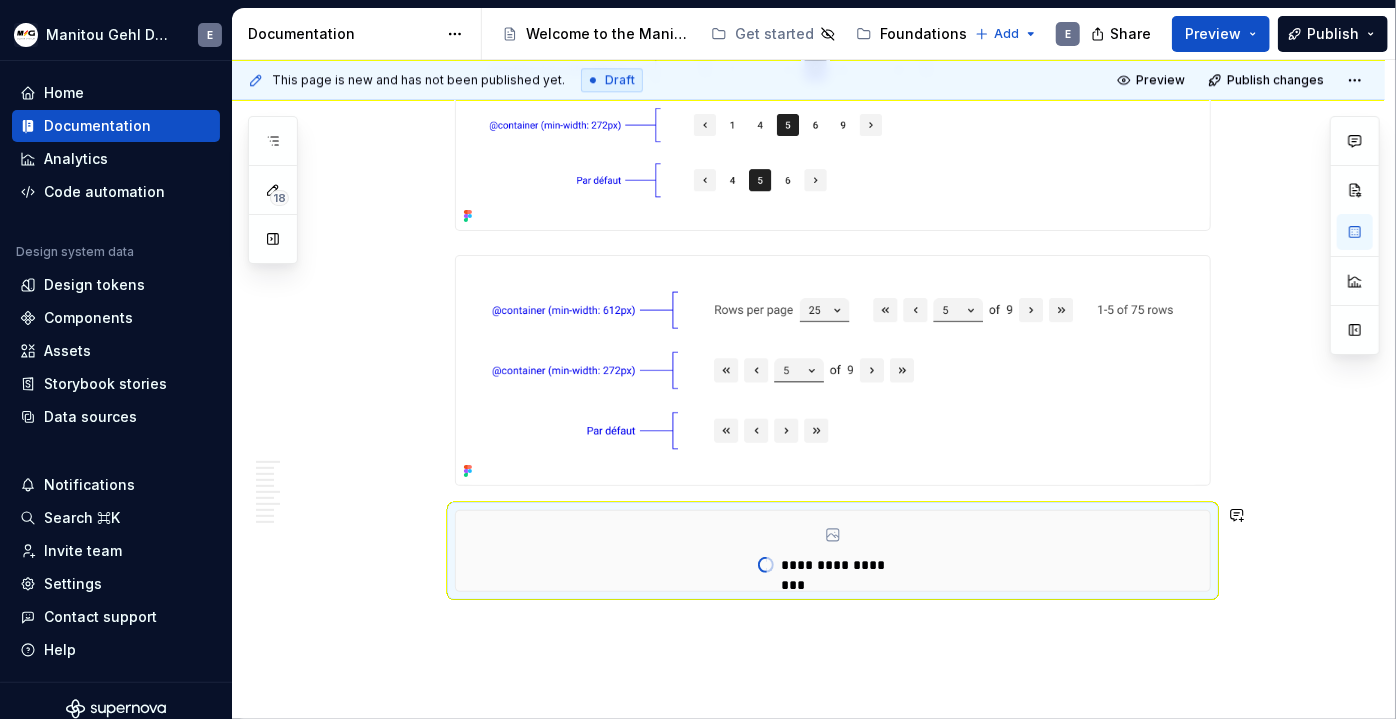 scroll, scrollTop: 6798, scrollLeft: 0, axis: vertical 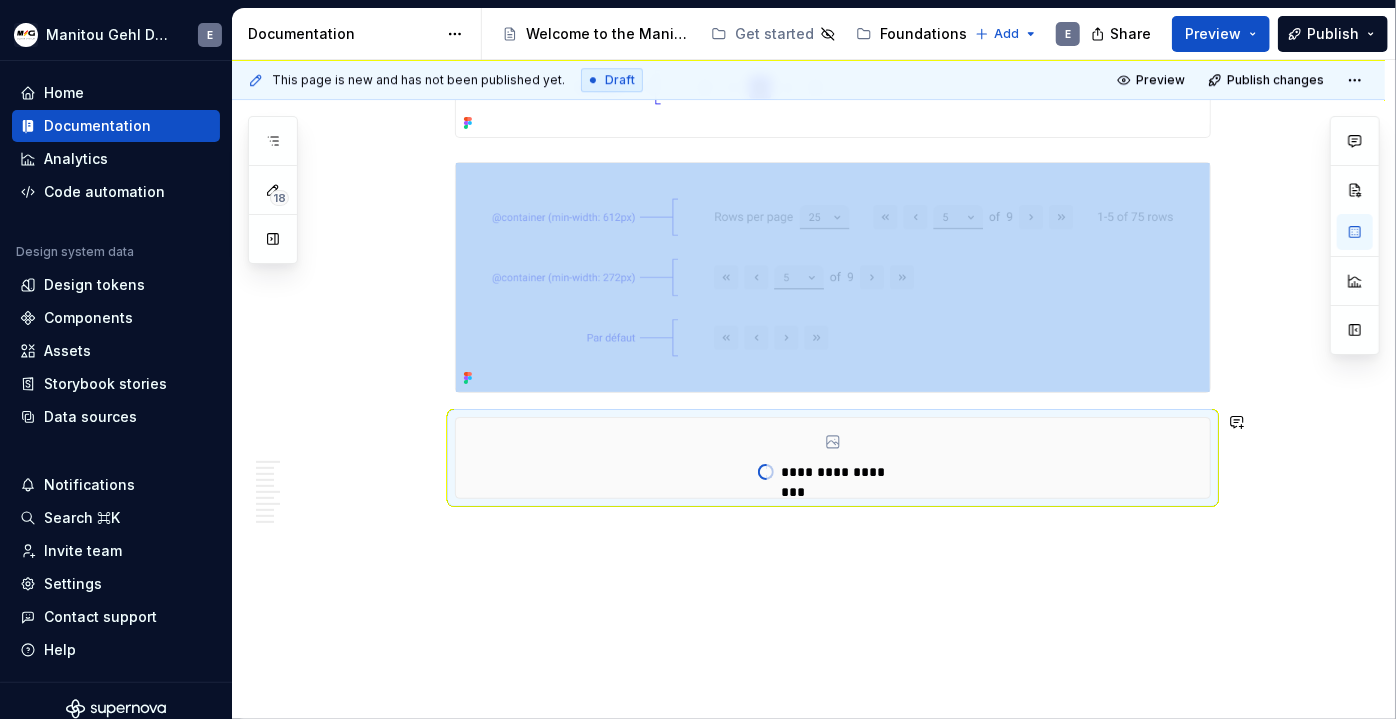 click on "This page is new and has not been published yet. Draft Preview Publish changes Pagination Allows to divide large content into distinct pages, allowing the user to know their current position and to navigate easily. Edit header Overview Usage Content & Accessibility Specification Définition Numbered Pagination Overflow Pagination Keyset Pagination Kendo UI Pagination Variants and states navigationState Behaviour Touch targets Responsive Définition The  pagination  component organizes large quantities of content by dividing them into  distinct pages . It allows the user to  know their current position  and the  total number of pages , while giving them the  control  to navigate. The Pagination component offers different variants tailored for specific use cases: Numbered :  Ideal for smaller datasets, offering  direct navigation to visible pages . Overflow :  Designed for large datasets, enabling  quick jumps to any page via selection . Keyset :  For sequential content, providing  . Kendo UI Pagination Pager:" at bounding box center (813, 389) 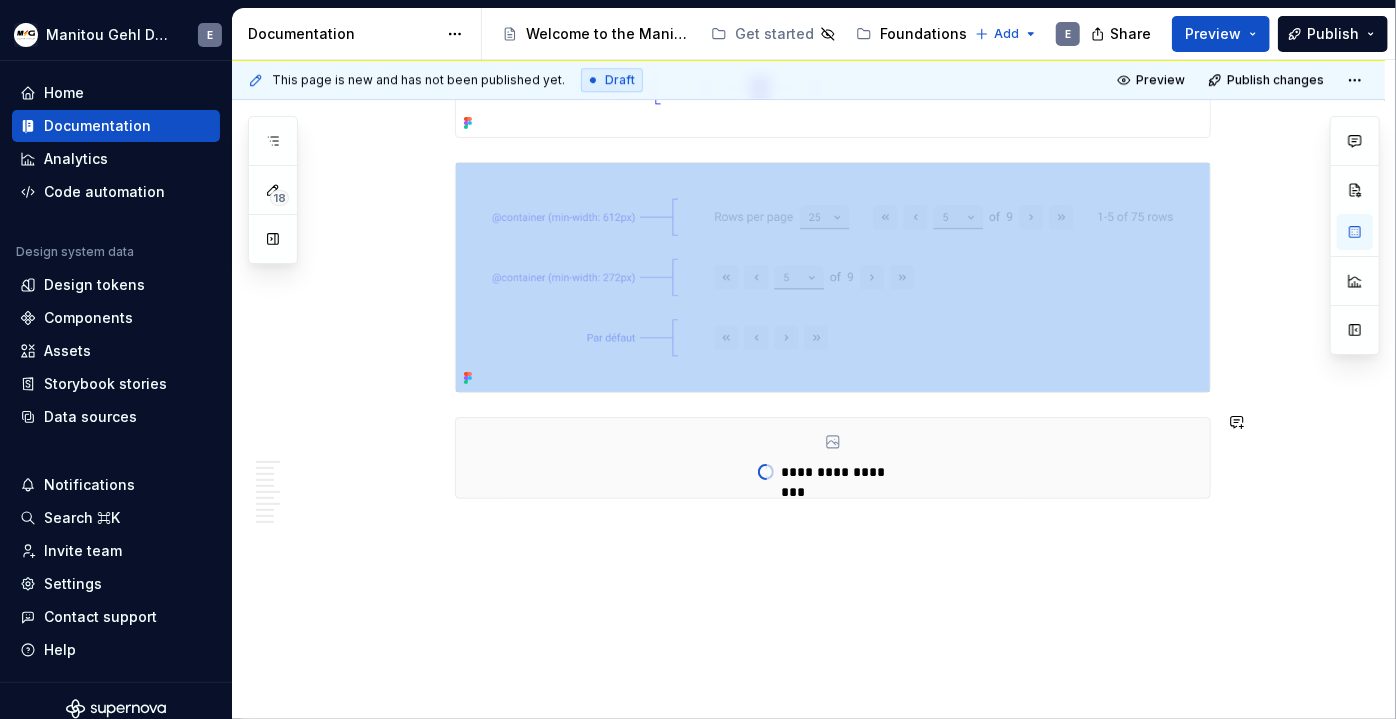 click on "This page is new and has not been published yet. Draft Preview Publish changes Pagination Allows to divide large content into distinct pages, allowing the user to know their current position and to navigate easily. Edit header Overview Usage Content & Accessibility Specification Définition Numbered Pagination Overflow Pagination Keyset Pagination Kendo UI Pagination Variants and states navigationState Behaviour Touch targets Responsive Définition The  pagination  component organizes large quantities of content by dividing them into  distinct pages . It allows the user to  know their current position  and the  total number of pages , while giving them the  control  to navigate. The Pagination component offers different variants tailored for specific use cases: Numbered :  Ideal for smaller datasets, offering  direct navigation to visible pages . Overflow :  Designed for large datasets, enabling  quick jumps to any page via selection . Keyset :  For sequential content, providing  . Kendo UI Pagination Pager:" at bounding box center [813, 389] 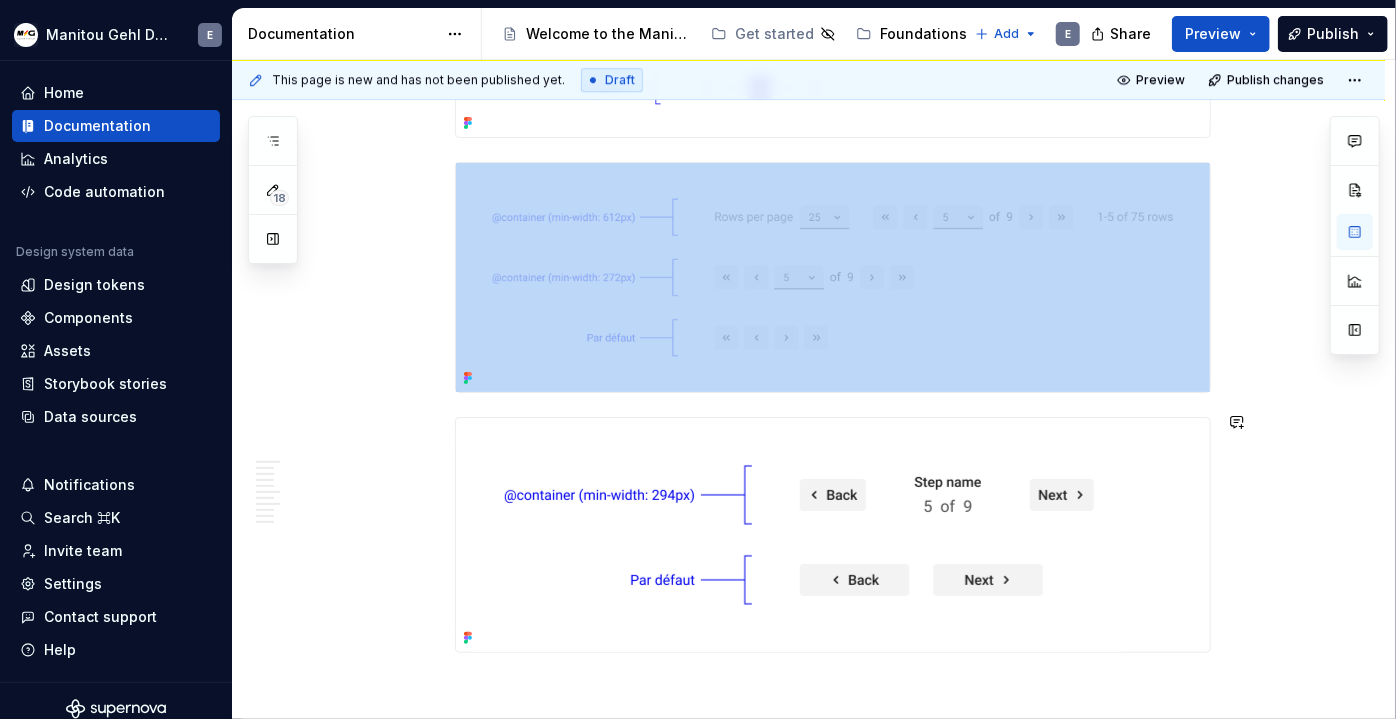 scroll, scrollTop: 6965, scrollLeft: 0, axis: vertical 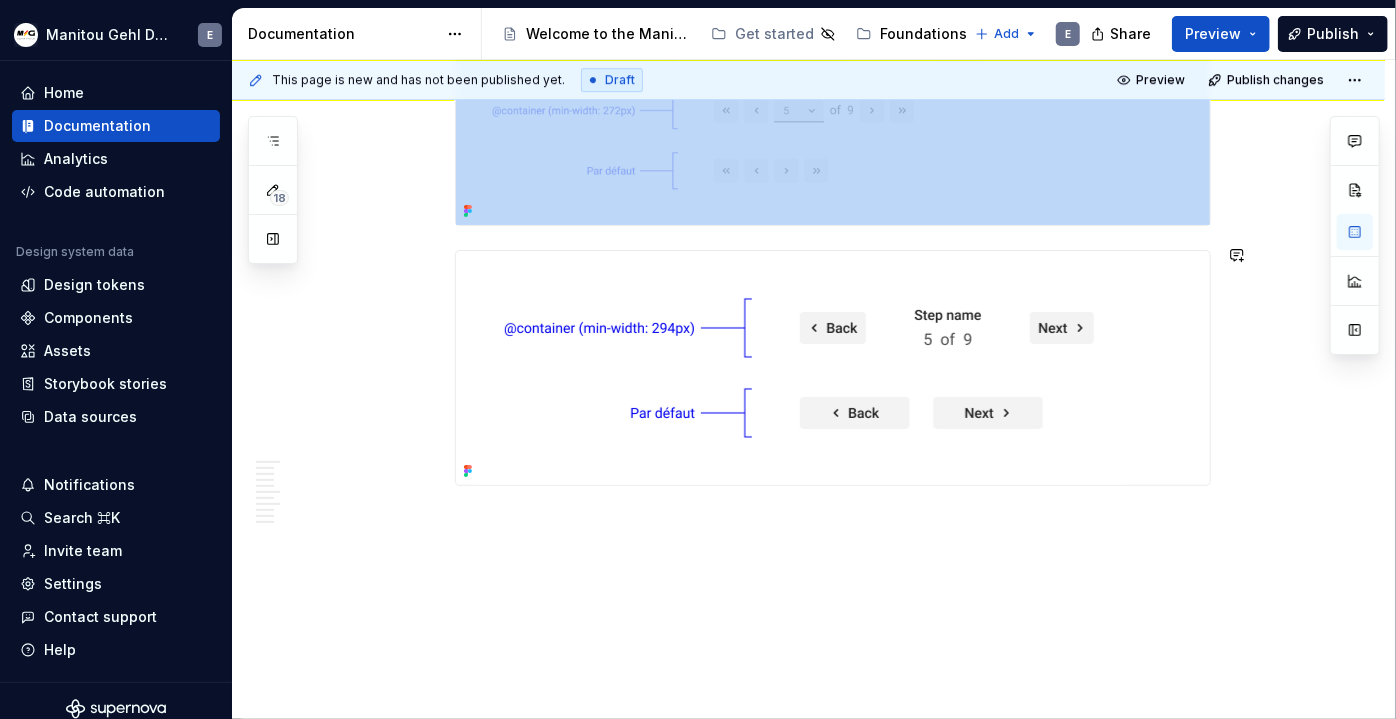 click on "This page is new and has not been published yet. Draft Preview Publish changes Pagination Allows to divide large content into distinct pages, allowing the user to know their current position and to navigate easily. Edit header Overview Usage Content & Accessibility Specification Définition Numbered Pagination Overflow Pagination Keyset Pagination Kendo UI Pagination Variants and states navigationState Behaviour Touch targets Responsive Définition The  pagination  component organizes large quantities of content by dividing them into  distinct pages . It allows the user to  know their current position  and the  total number of pages , while giving them the  control  to navigate. The Pagination component offers different variants tailored for specific use cases: Numbered :  Ideal for smaller datasets, offering  direct navigation to visible pages . Overflow :  Designed for large datasets, enabling  quick jumps to any page via selection . Keyset :  For sequential content, providing  . Kendo UI Pagination Pager:" at bounding box center (813, 389) 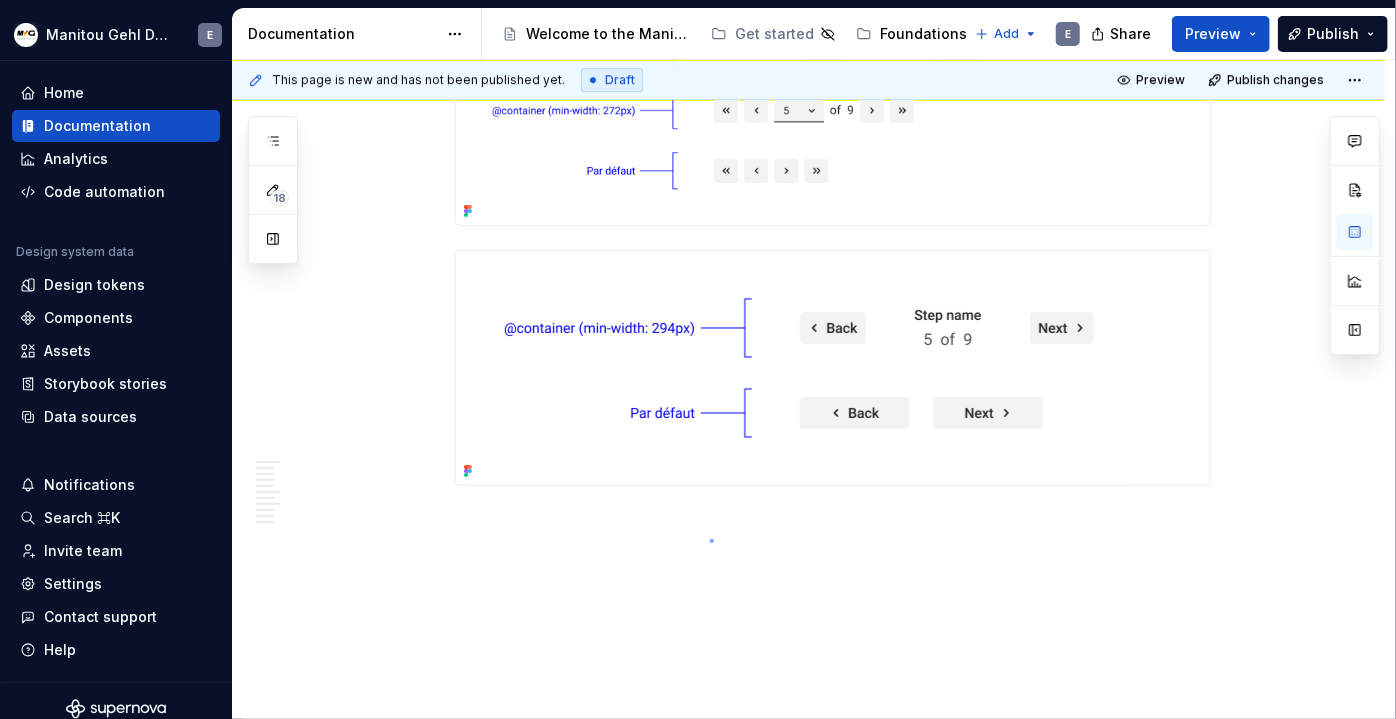 click on "This page is new and has not been published yet. Draft Preview Publish changes Pagination Allows to divide large content into distinct pages, allowing the user to know their current position and to navigate easily. Edit header Overview Usage Content & Accessibility Specification Définition Numbered Pagination Overflow Pagination Keyset Pagination Kendo UI Pagination Variants and states navigationState Behaviour Touch targets Responsive Définition The  pagination  component organizes large quantities of content by dividing them into  distinct pages . It allows the user to  know their current position  and the  total number of pages , while giving them the  control  to navigate. The Pagination component offers different variants tailored for specific use cases: Numbered :  Ideal for smaller datasets, offering  direct navigation to visible pages . Overflow :  Designed for large datasets, enabling  quick jumps to any page via selection . Keyset :  For sequential content, providing  . Kendo UI Pagination Pager:" at bounding box center (813, 389) 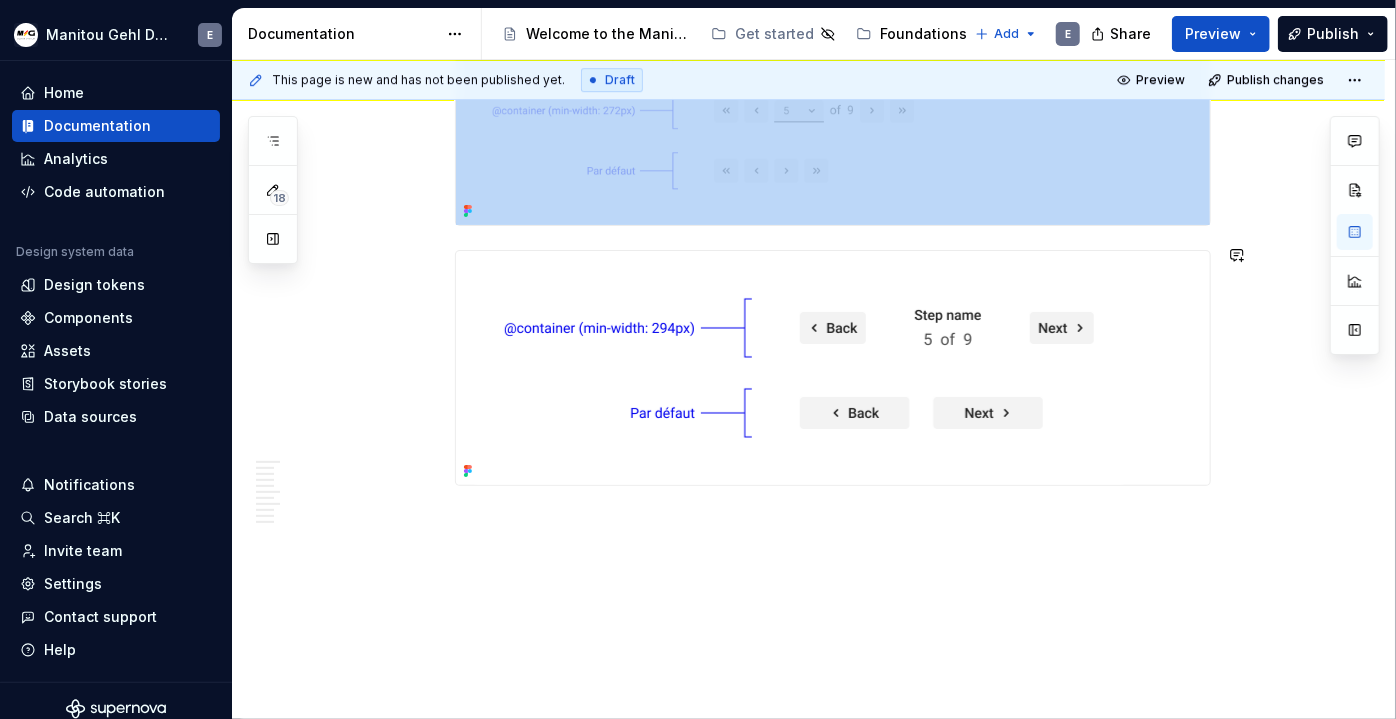 click on "This page is new and has not been published yet. Draft Preview Publish changes Pagination Allows to divide large content into distinct pages, allowing the user to know their current position and to navigate easily. Edit header Overview Usage Content & Accessibility Specification Définition Numbered Pagination Overflow Pagination Keyset Pagination Kendo UI Pagination Variants and states navigationState Behaviour Touch targets Responsive Définition The  pagination  component organizes large quantities of content by dividing them into  distinct pages . It allows the user to  know their current position  and the  total number of pages , while giving them the  control  to navigate. The Pagination component offers different variants tailored for specific use cases: Numbered :  Ideal for smaller datasets, offering  direct navigation to visible pages . Overflow :  Designed for large datasets, enabling  quick jumps to any page via selection . Keyset :  For sequential content, providing  . Kendo UI Pagination Pager:" at bounding box center (813, 389) 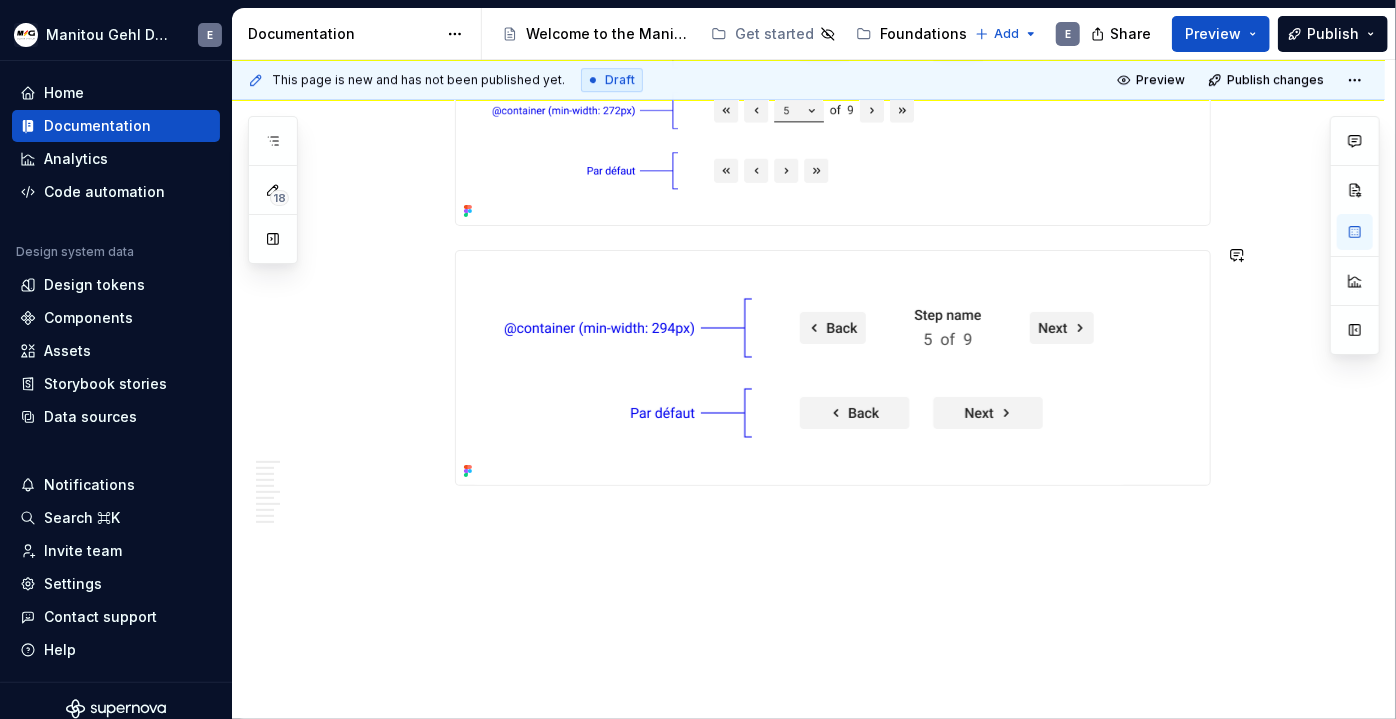 click on "Définition The  pagination  component organizes large quantities of content by dividing them into  distinct pages . It allows the user to  know their current position  and the  total number of pages , while giving them the  control  to navigate. The Pagination component offers different variants tailored for specific use cases: Numbered :  Ideal for smaller datasets, offering  direct navigation to visible pages . Overflow :  Designed for large datasets, enabling  quick jumps to any page via selection . Keyset :  For sequential content, providing  linear "next/previous" progression . For table built using the Kendo UI framework, please use the dedicated  Kendo UI Pagination  component. This component is specifically designed to integrate seamlessly with Kendo UI table functionalities. Its behavior and appearance are very similar to our  Overflow Pagination  variant Numbered Pagination Rows per page:  A control (e.g., dropdown) allowing users to select the number of items displayed per page. Pager: Pager Info:" at bounding box center (833, -3019) 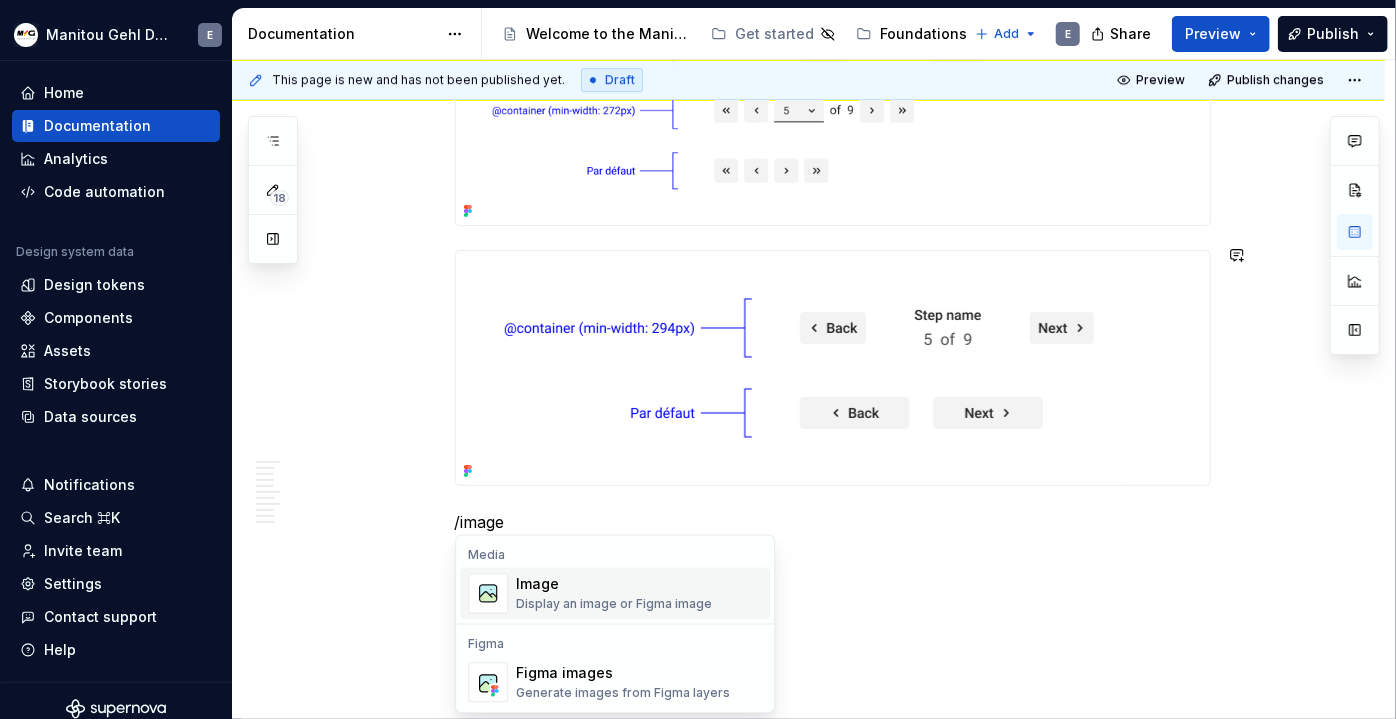 click on "Display an image or Figma image" at bounding box center (614, 605) 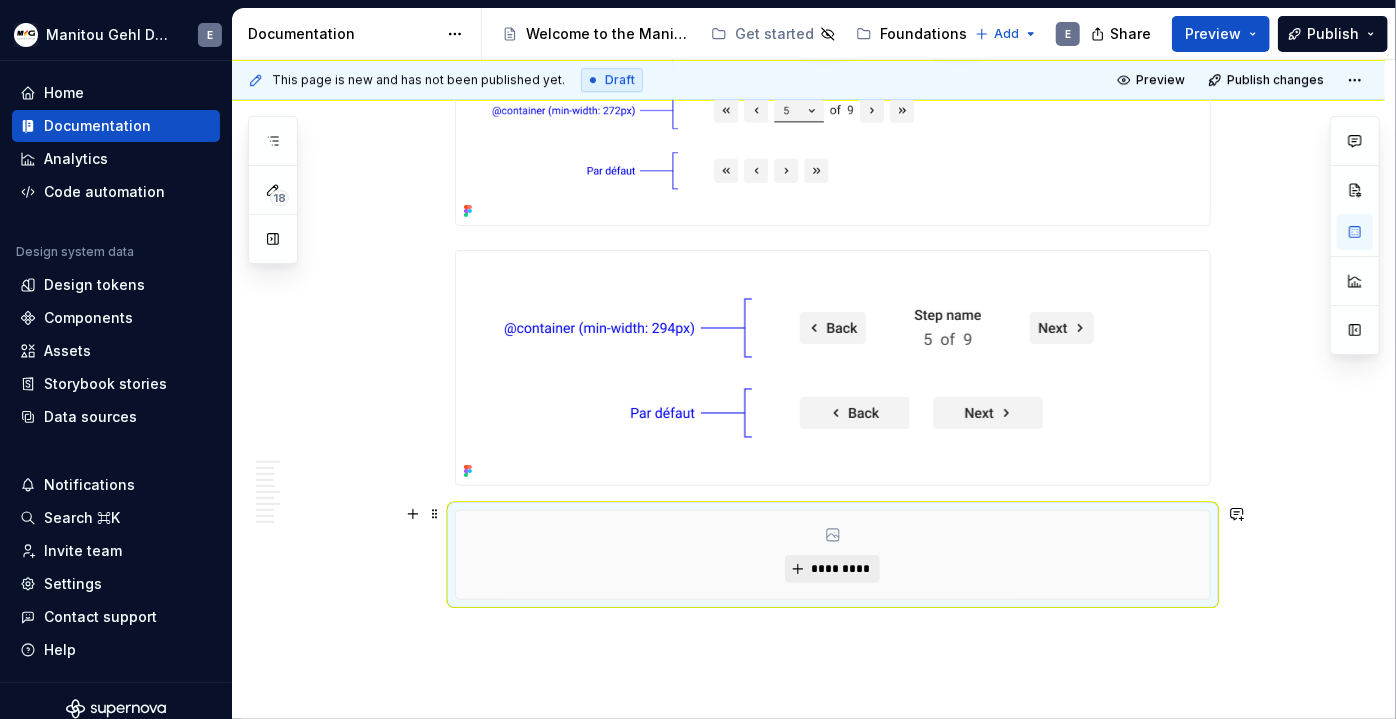 click on "*********" at bounding box center (832, 569) 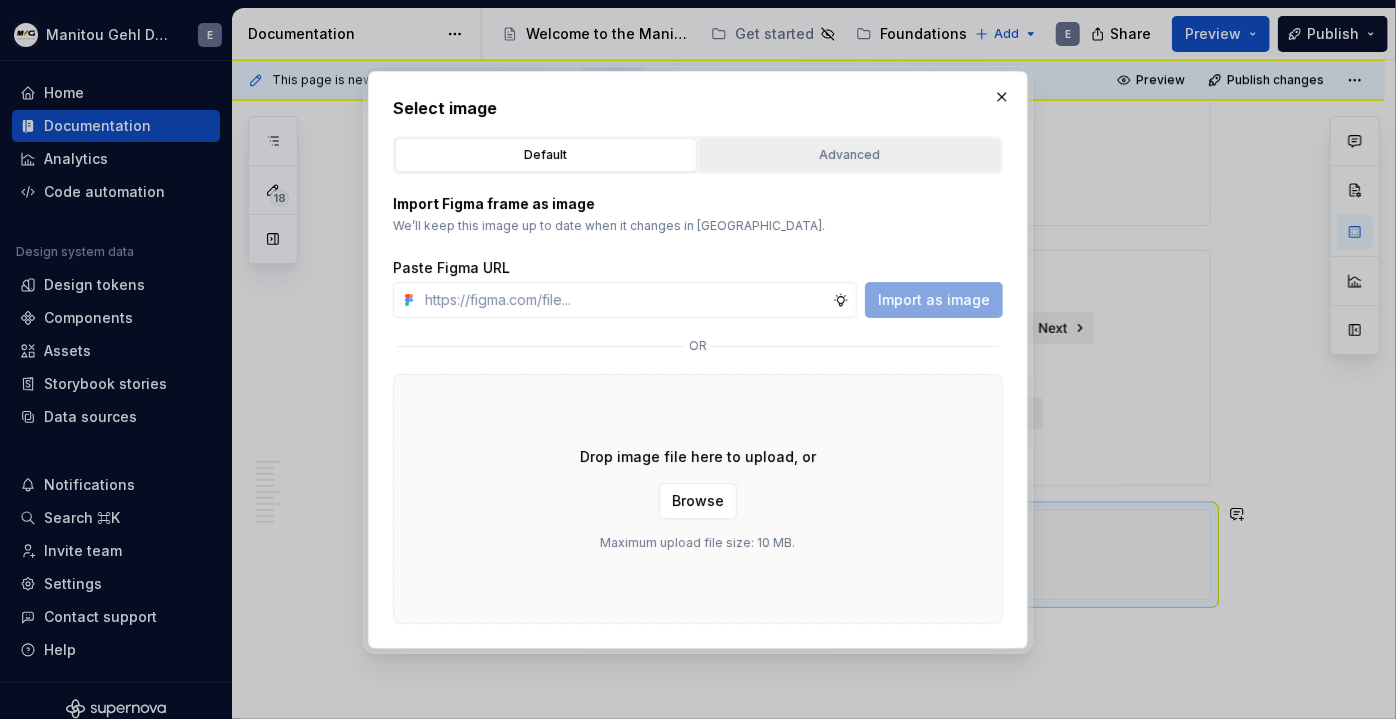 click on "Advanced" at bounding box center [850, 155] 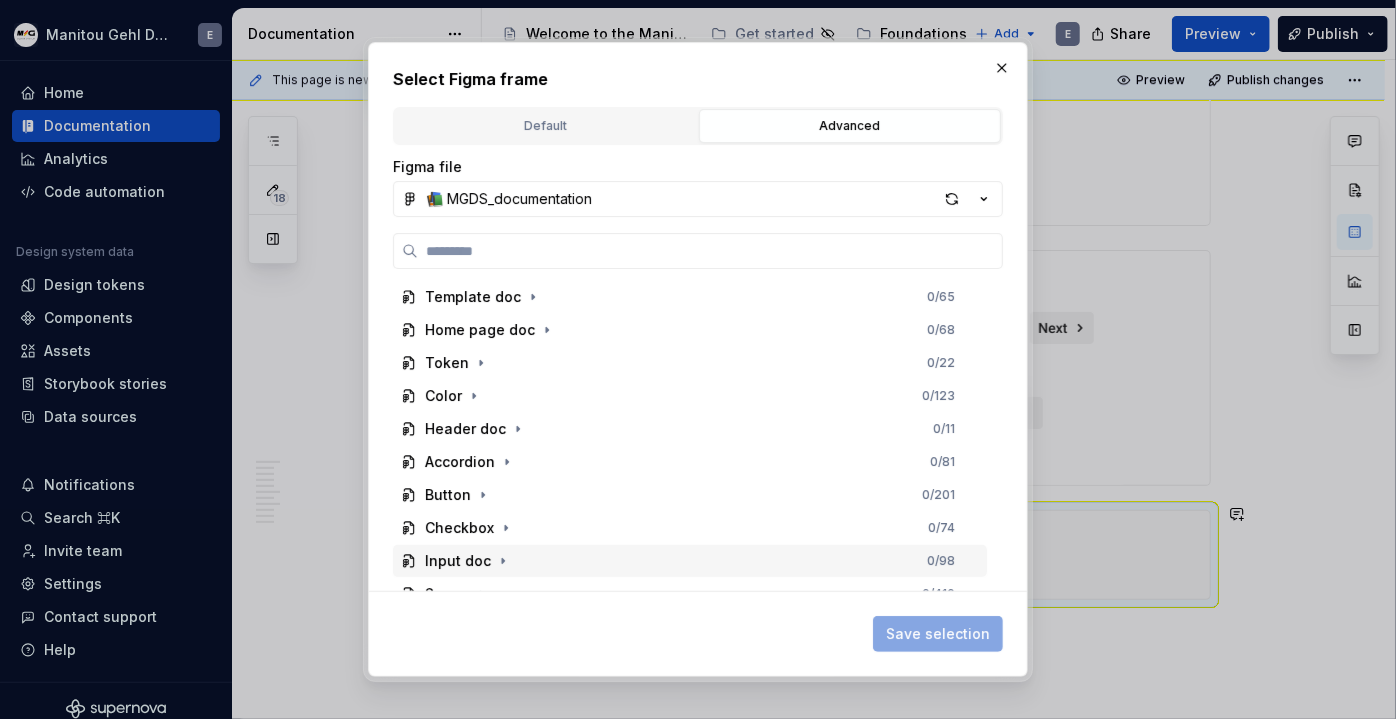 scroll, scrollTop: 272, scrollLeft: 0, axis: vertical 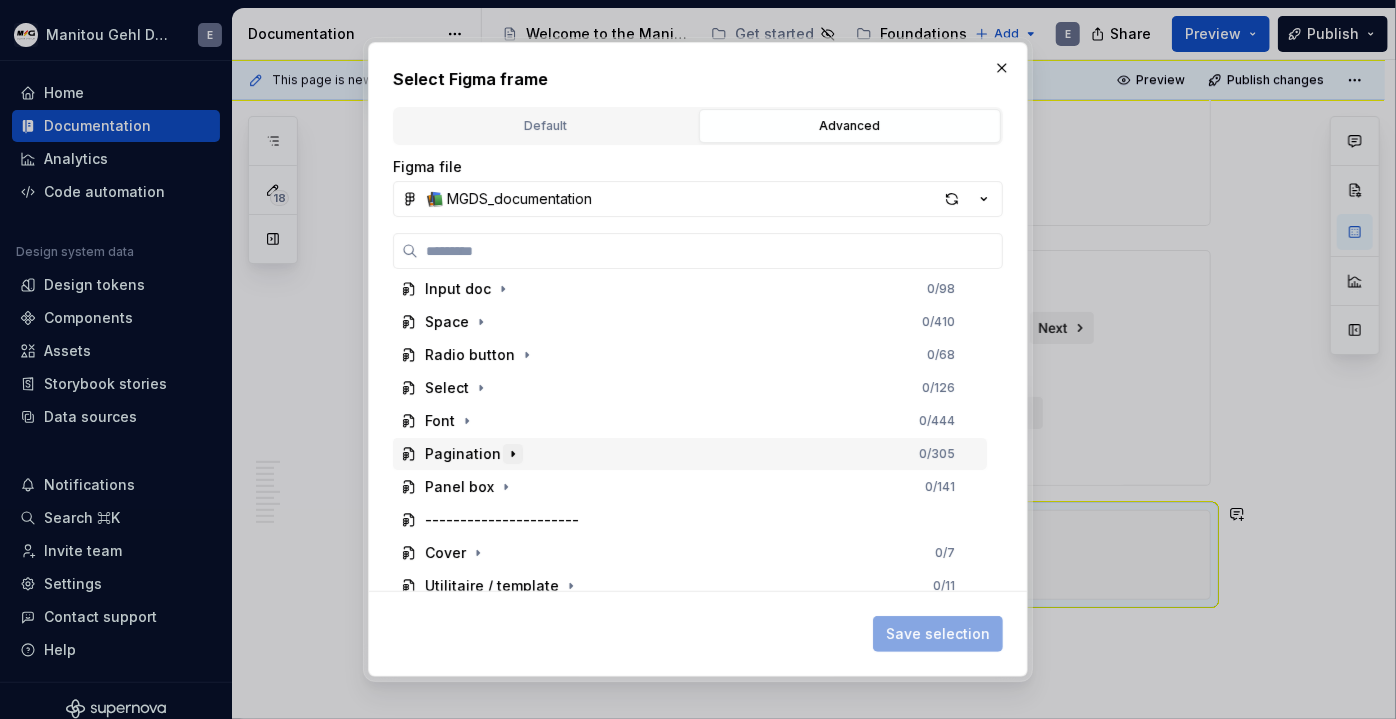 click 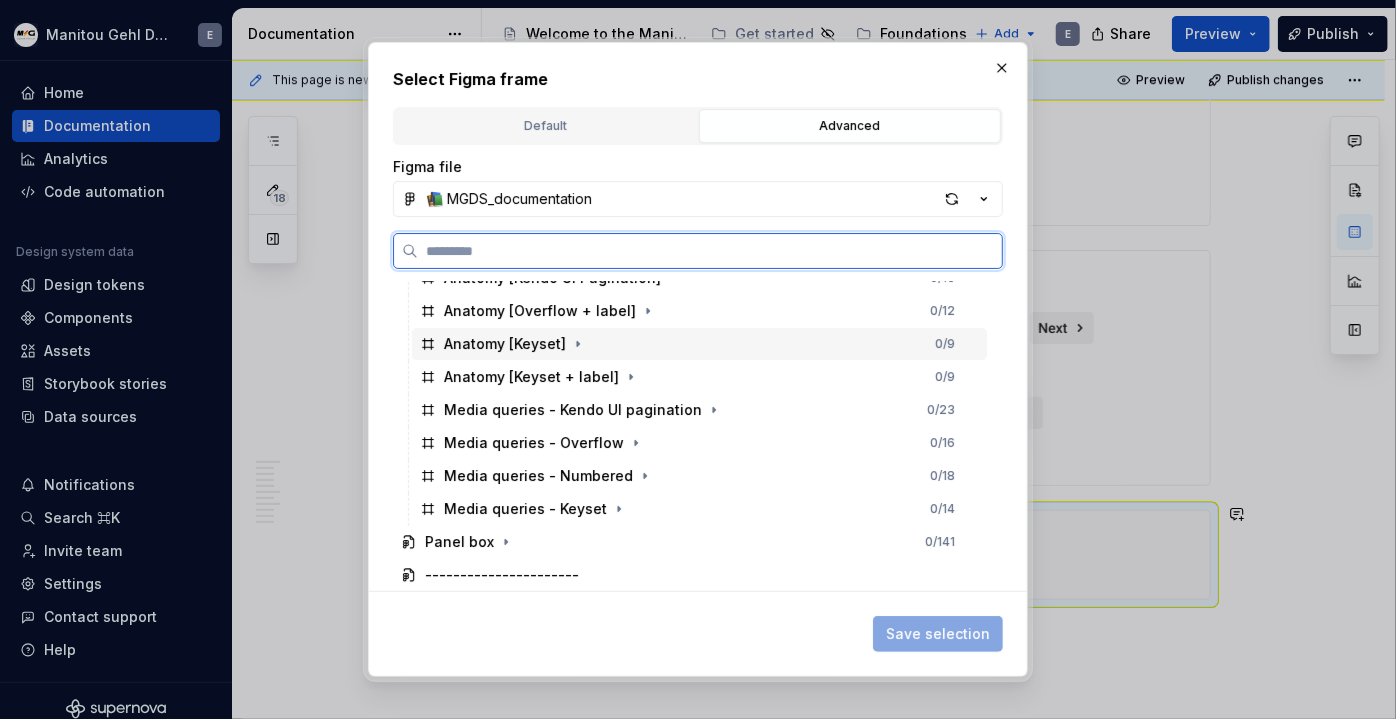 scroll, scrollTop: 853, scrollLeft: 0, axis: vertical 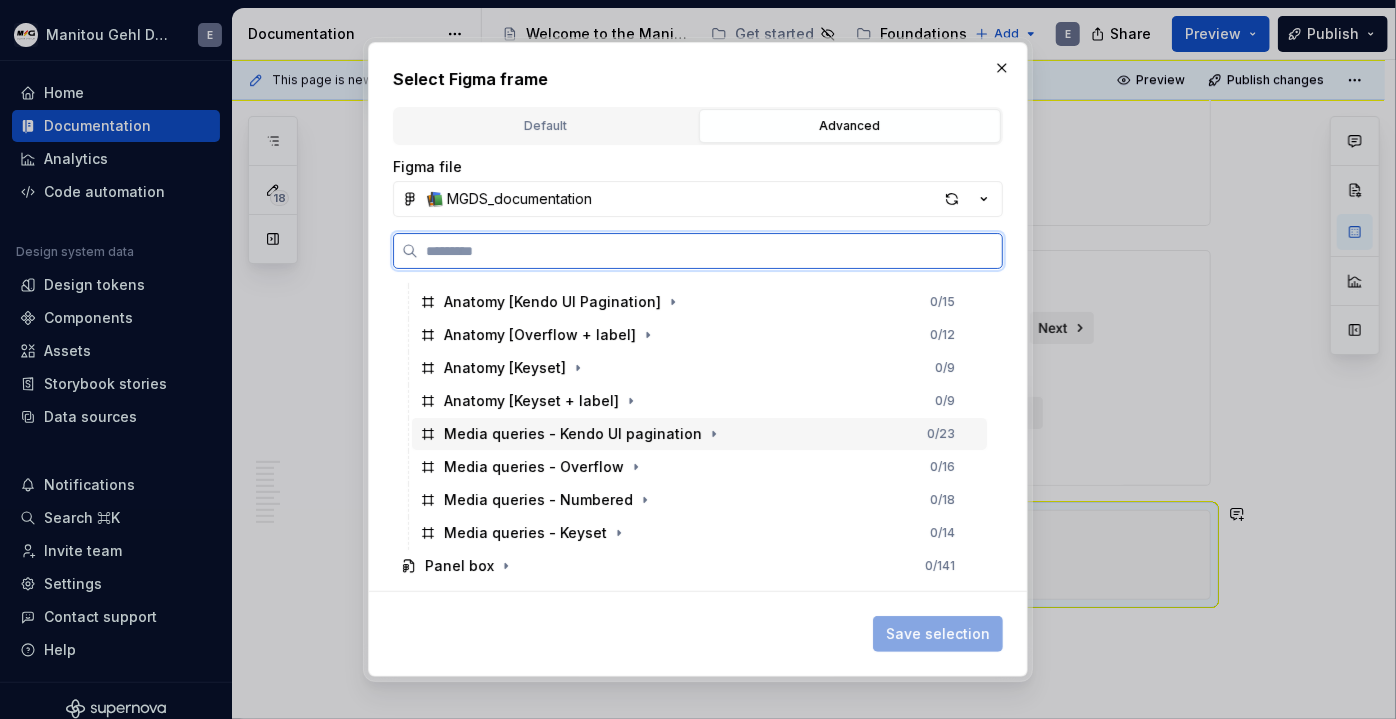 click on "Media queries - Kendo UI pagination" at bounding box center (573, 434) 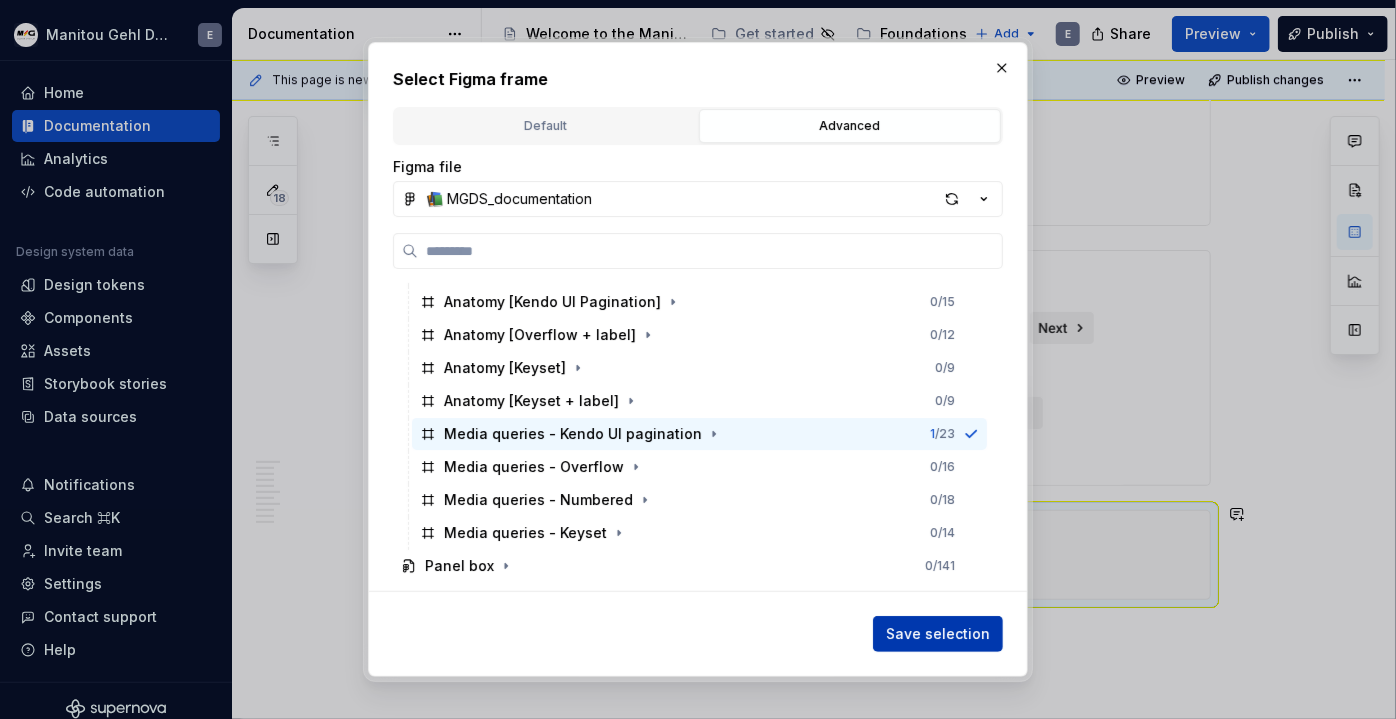 click on "Save selection" at bounding box center (938, 634) 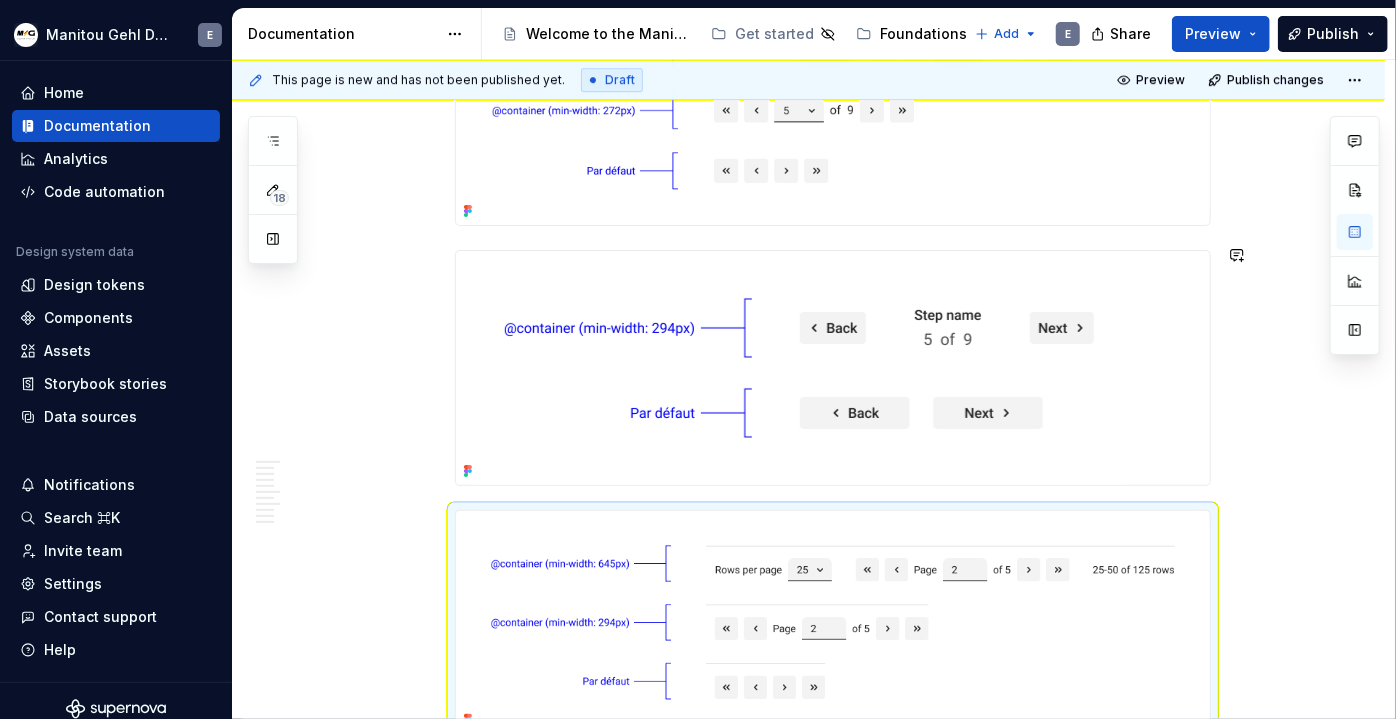 type on "*" 